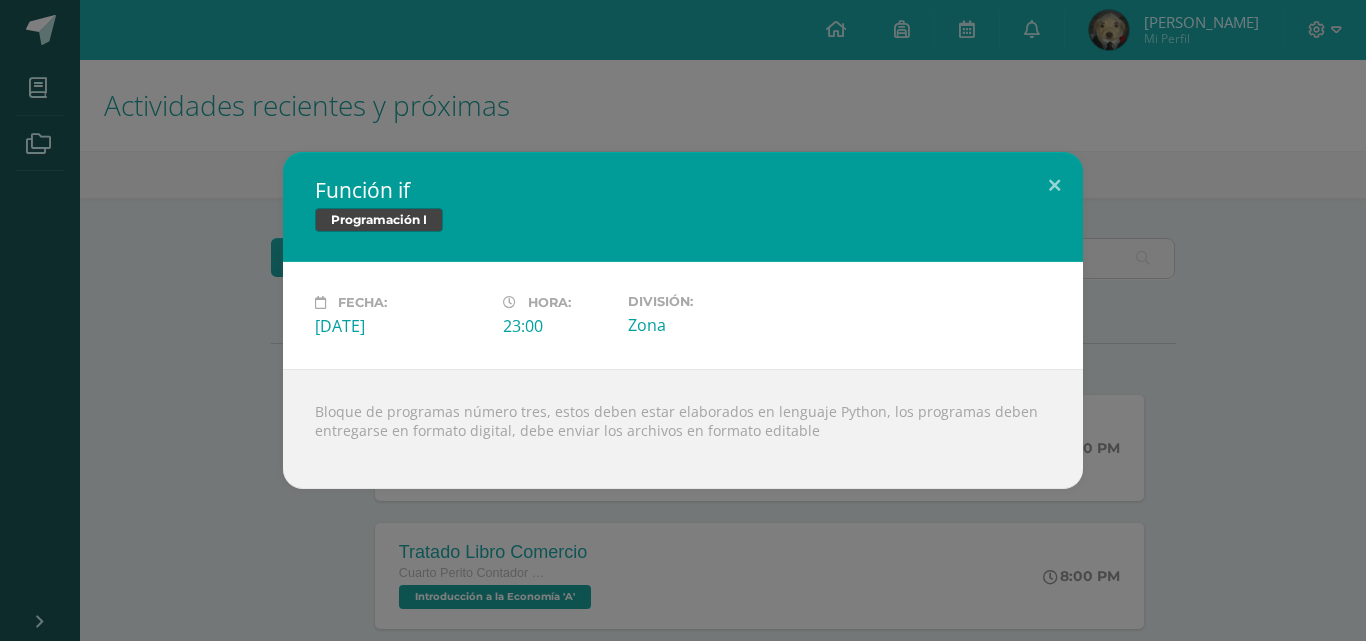 scroll, scrollTop: 400, scrollLeft: 0, axis: vertical 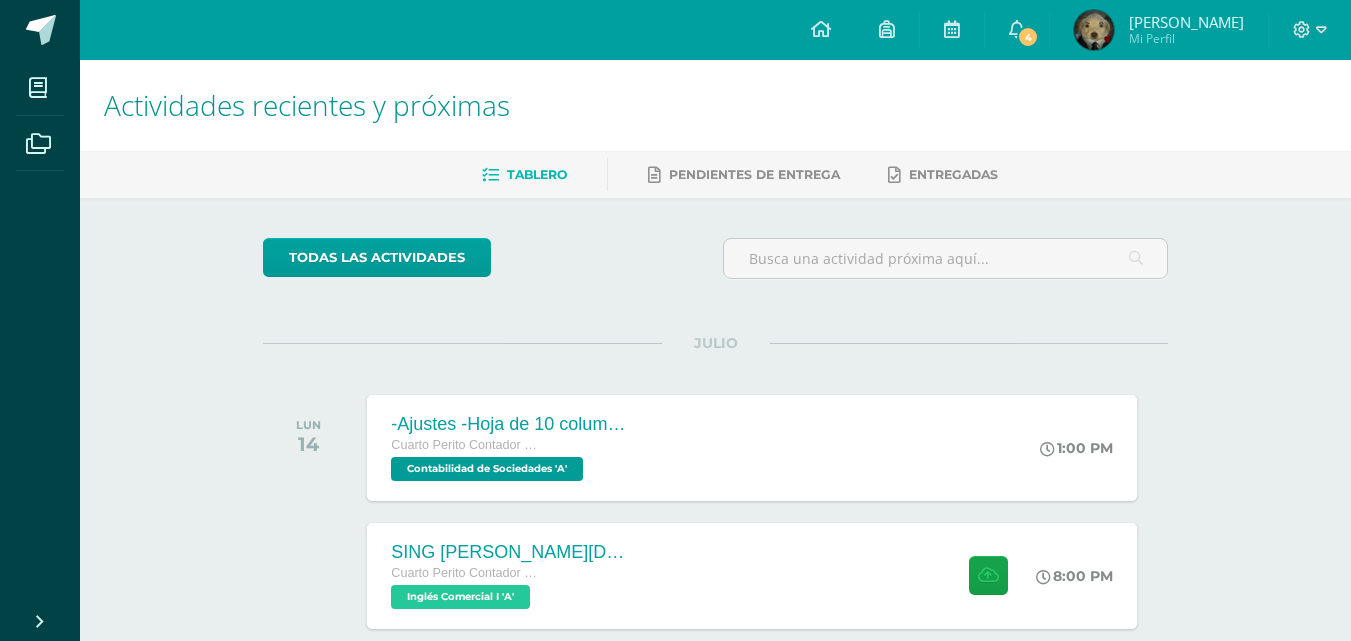 click at bounding box center [1017, 29] 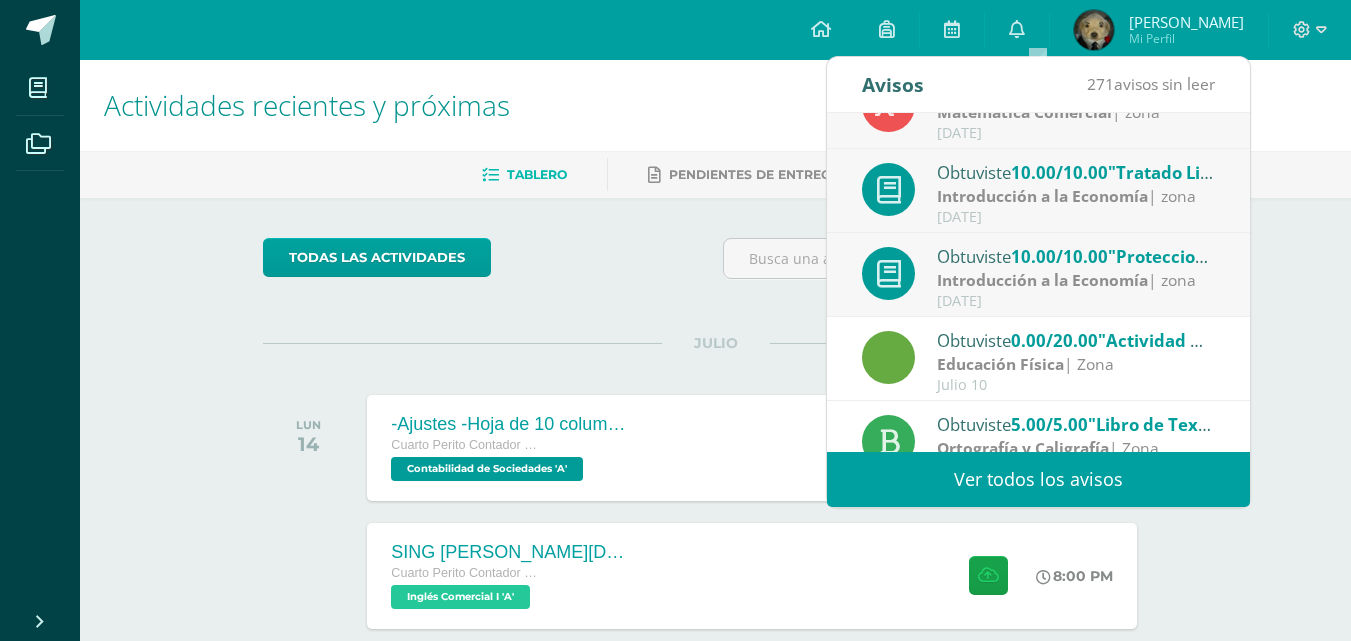 scroll, scrollTop: 100, scrollLeft: 0, axis: vertical 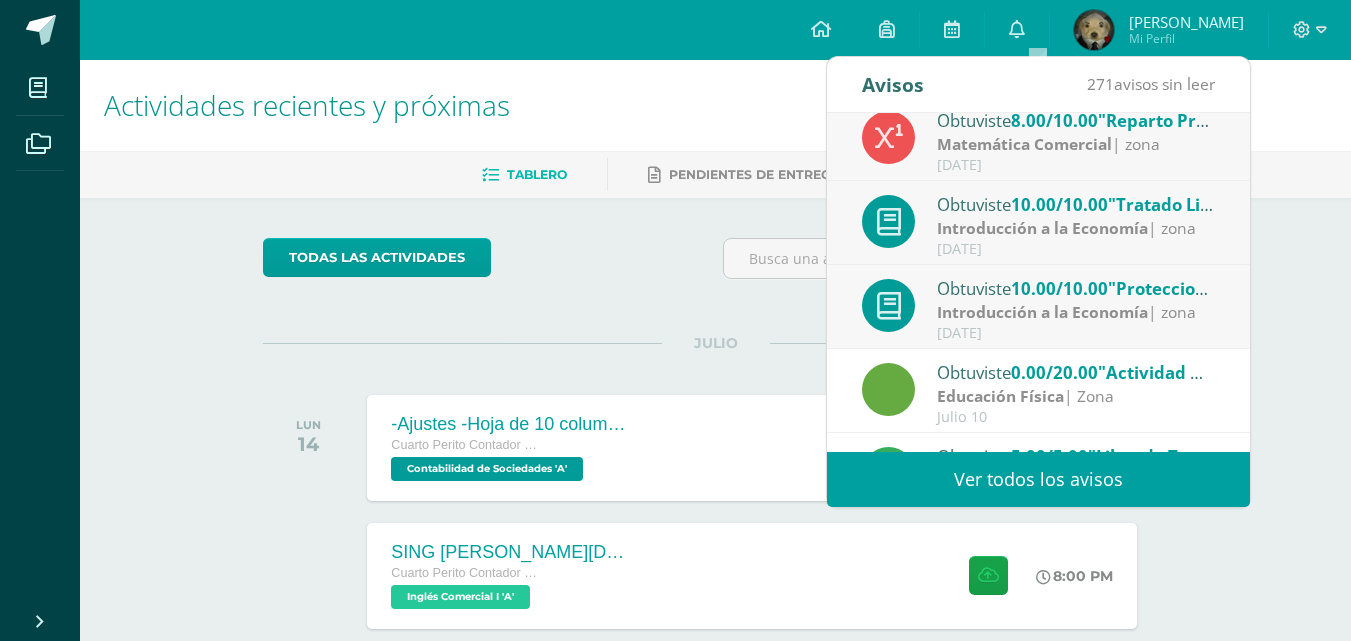 click on "Introducción a la Economía
| zona" at bounding box center (1076, 312) 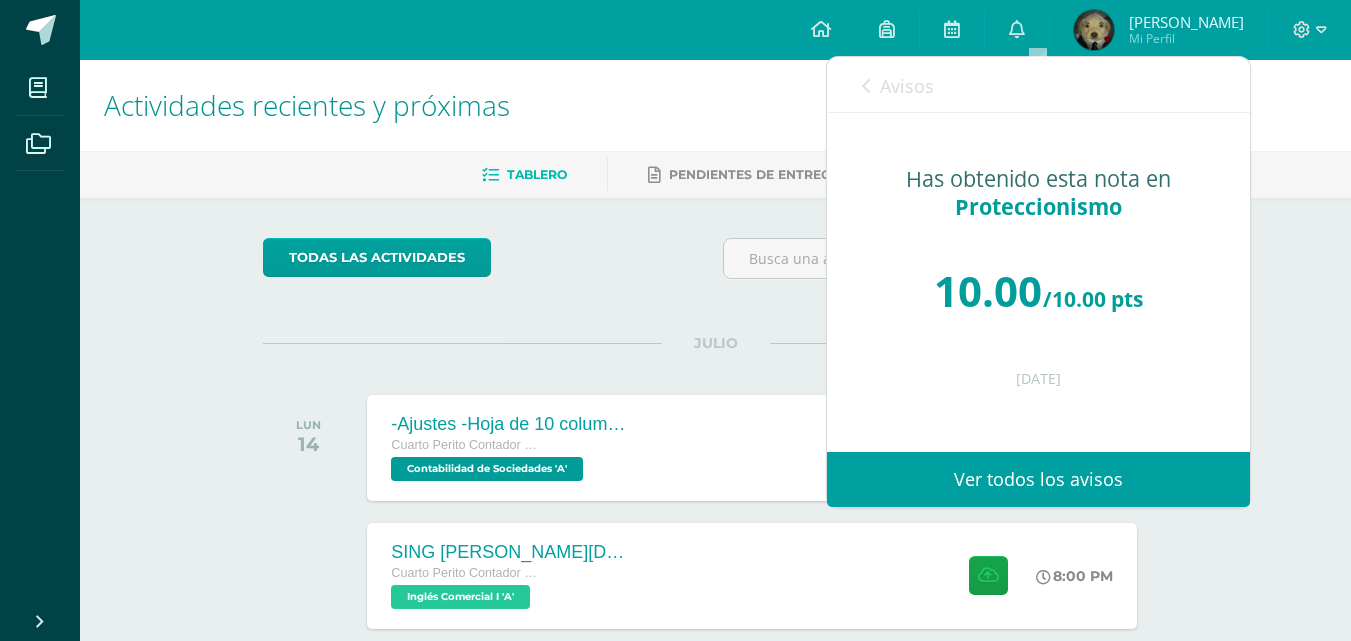 click on "Avisos" at bounding box center [907, 86] 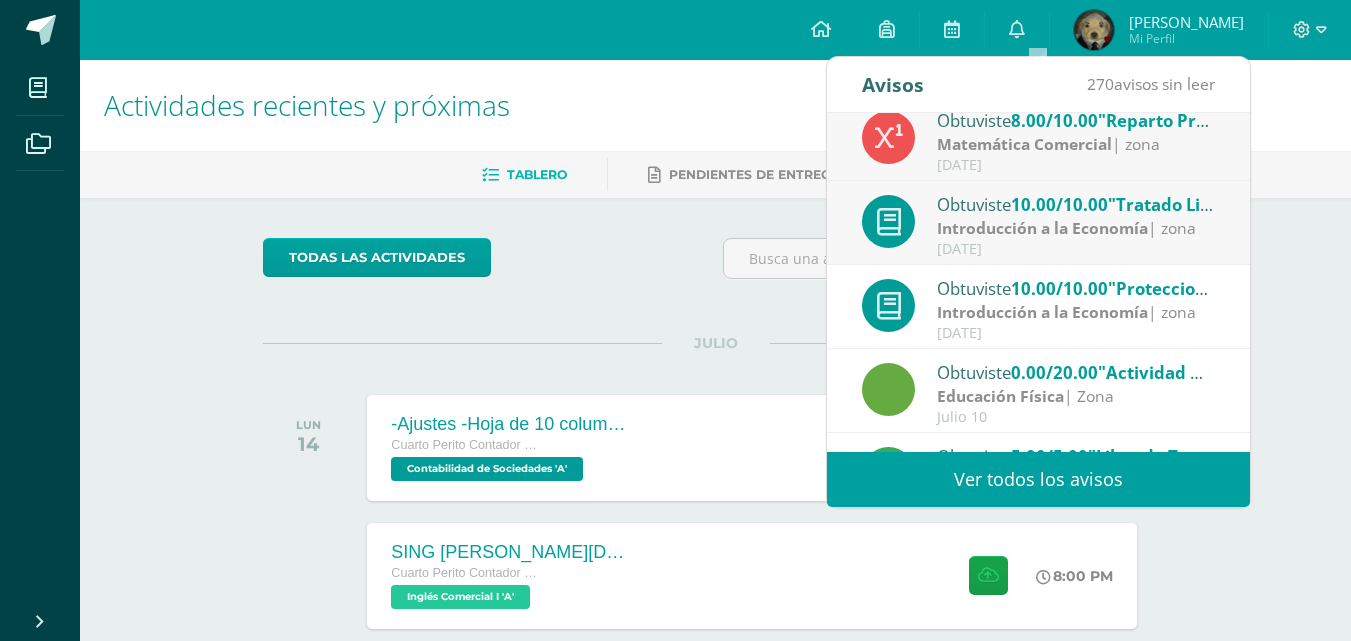 click on "[DATE]" at bounding box center (1076, 249) 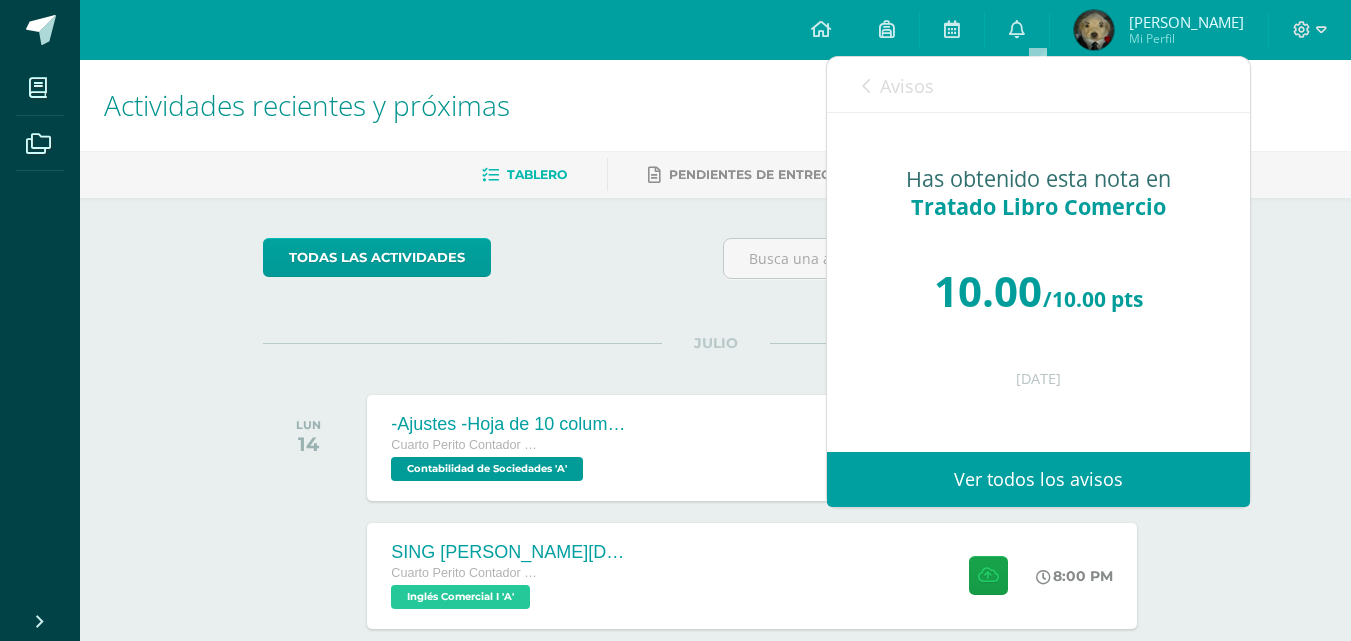 click on "Avisos" at bounding box center (907, 86) 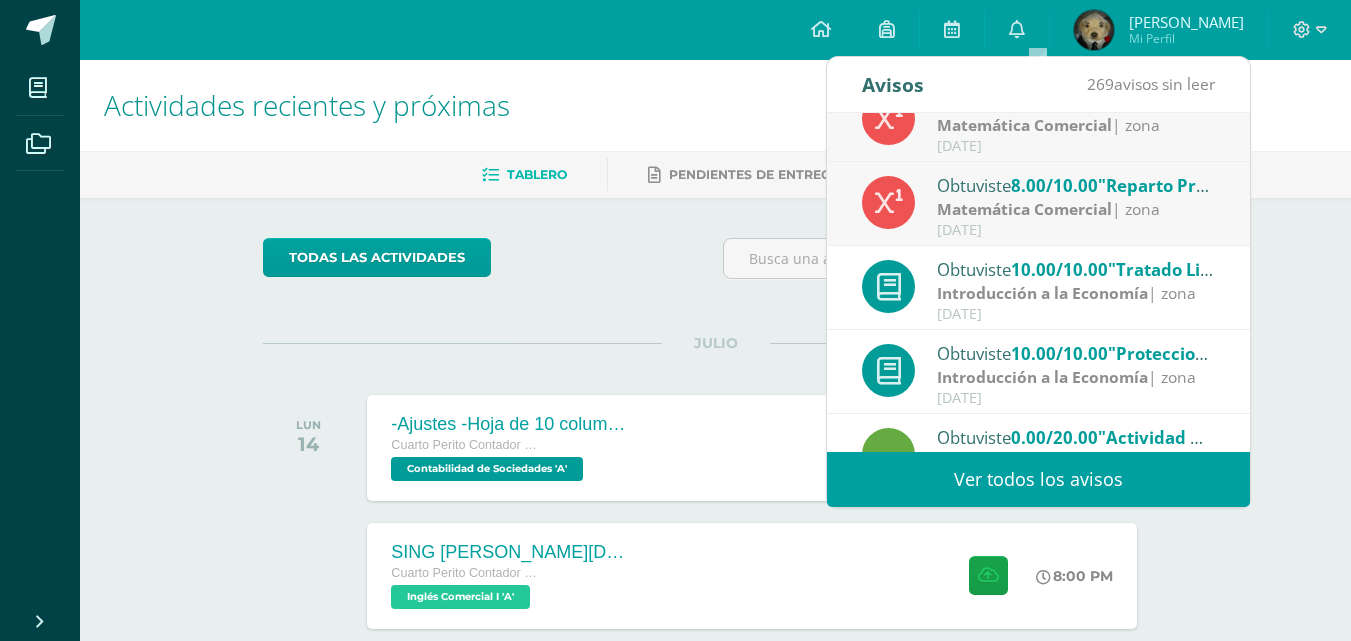 scroll, scrollTop: 0, scrollLeft: 0, axis: both 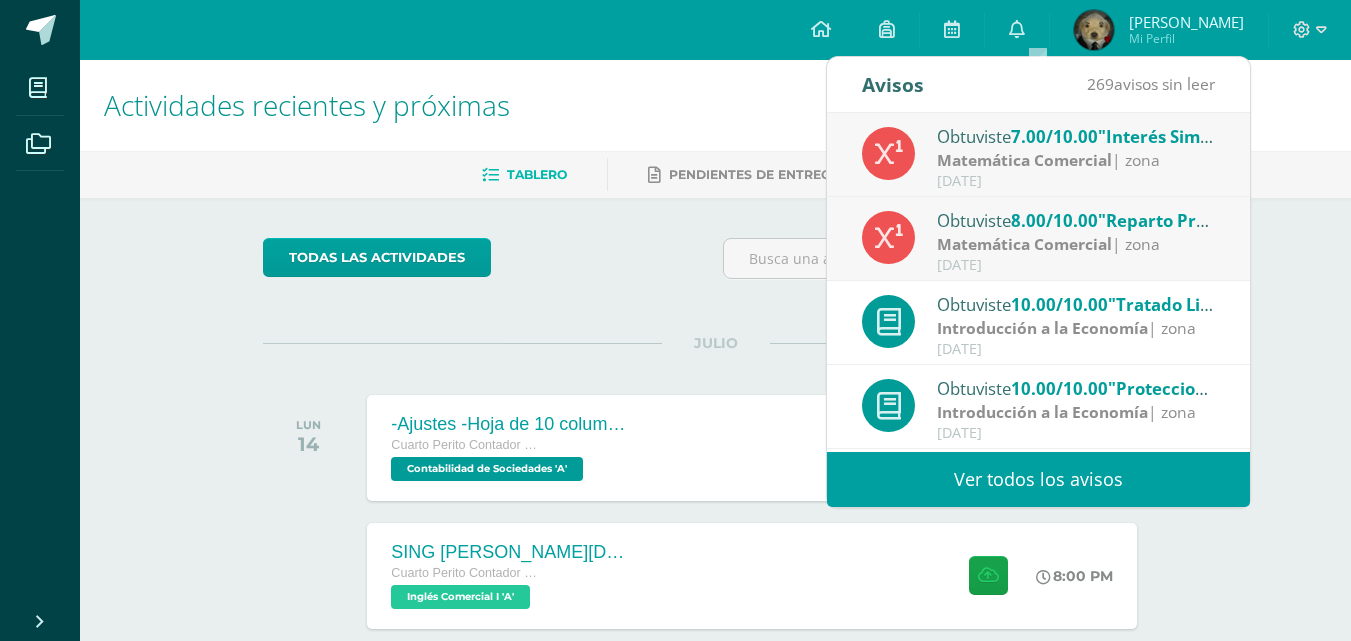 click on "Matemática Comercial
| zona" at bounding box center (1076, 244) 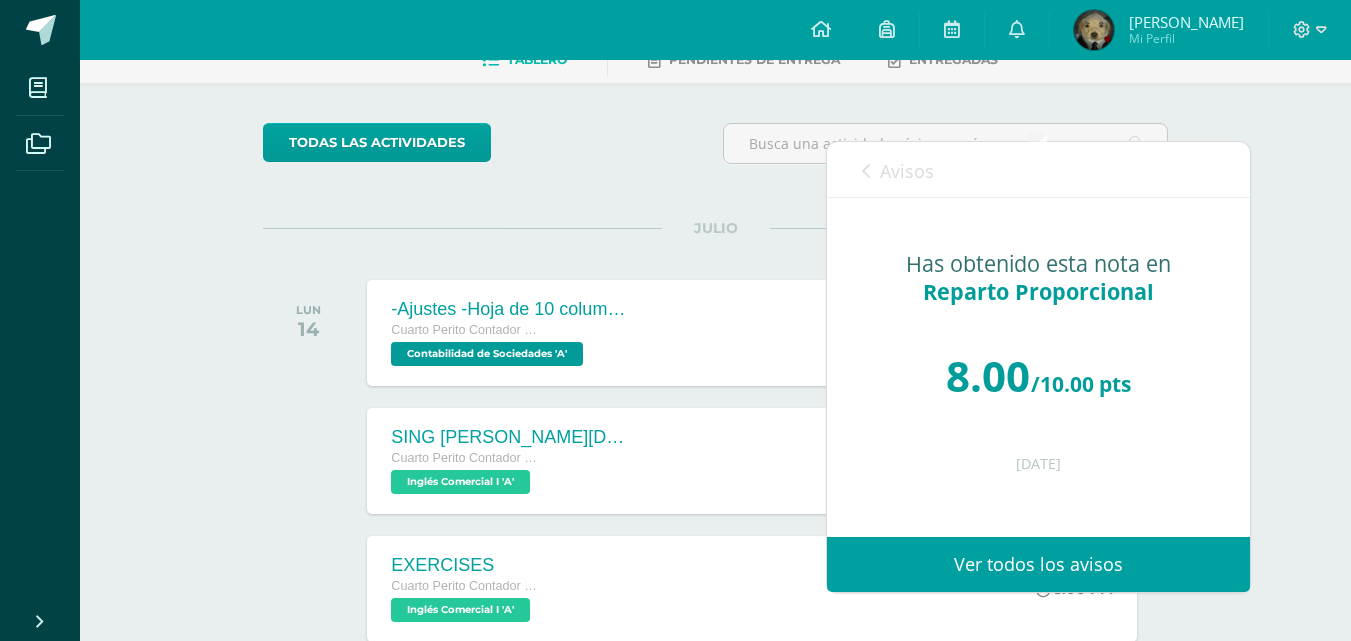scroll, scrollTop: 0, scrollLeft: 0, axis: both 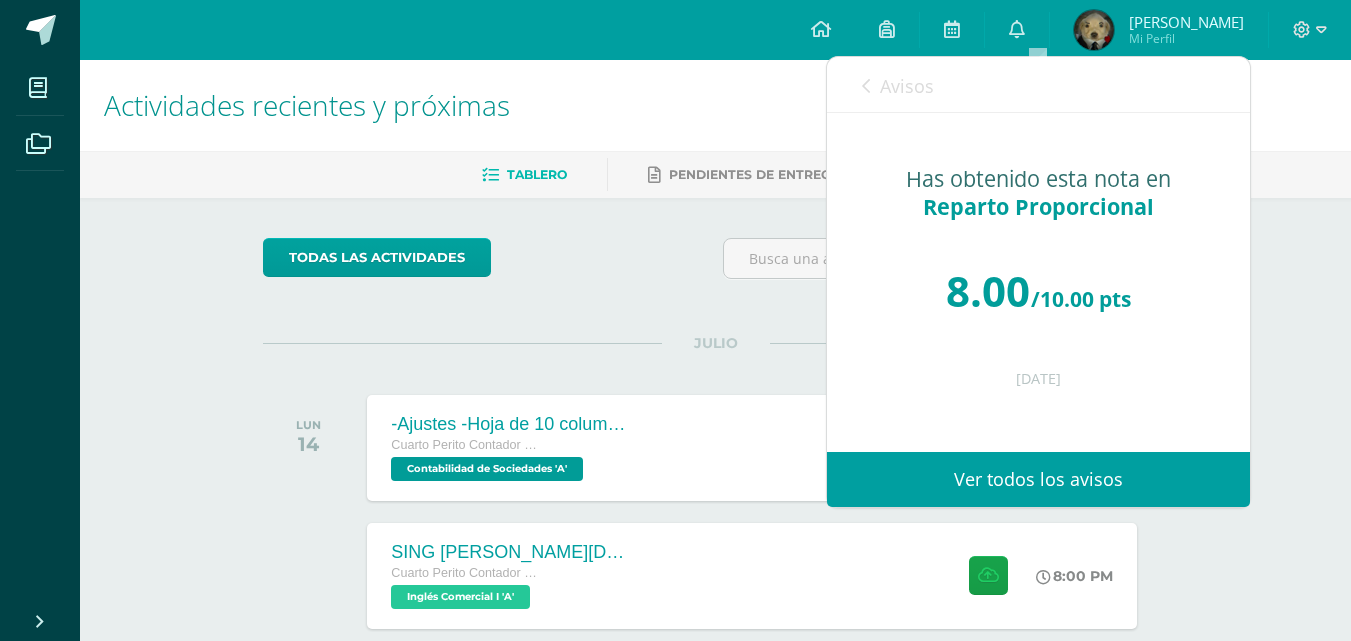 click on "Avisos" at bounding box center (907, 86) 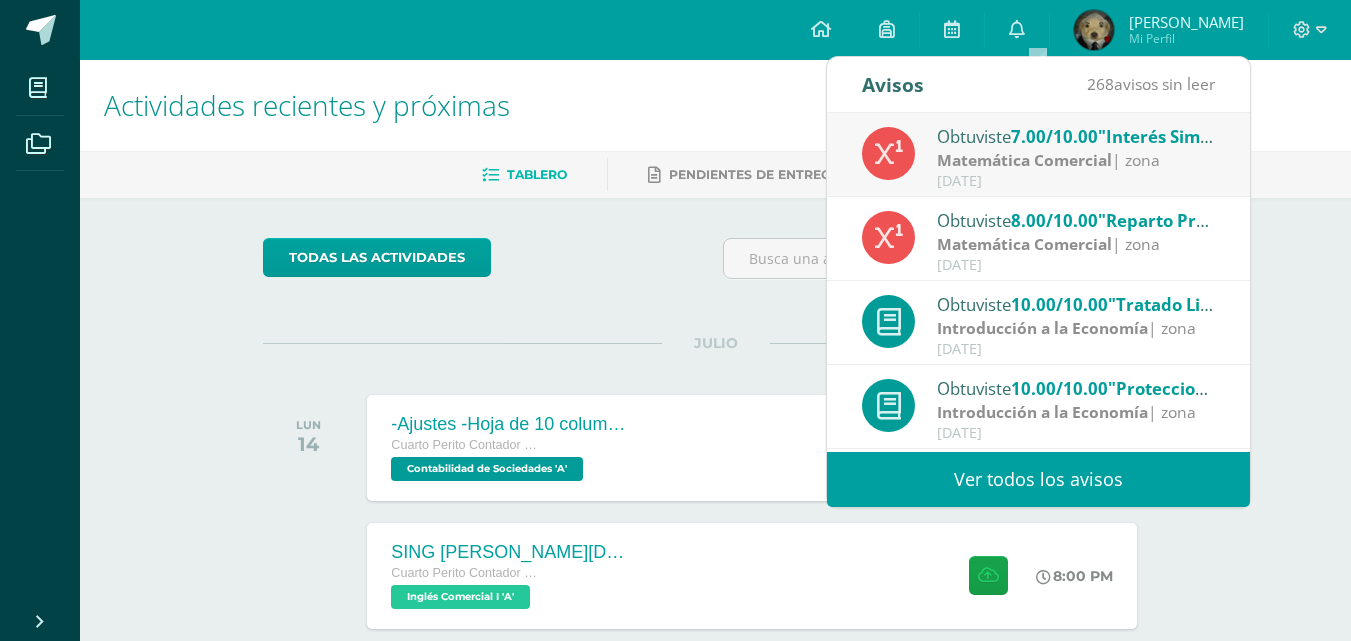 click on "Obtuviste
7.00/10.00  "Interés Simple:"
en
Matemática Comercial" at bounding box center [1076, 136] 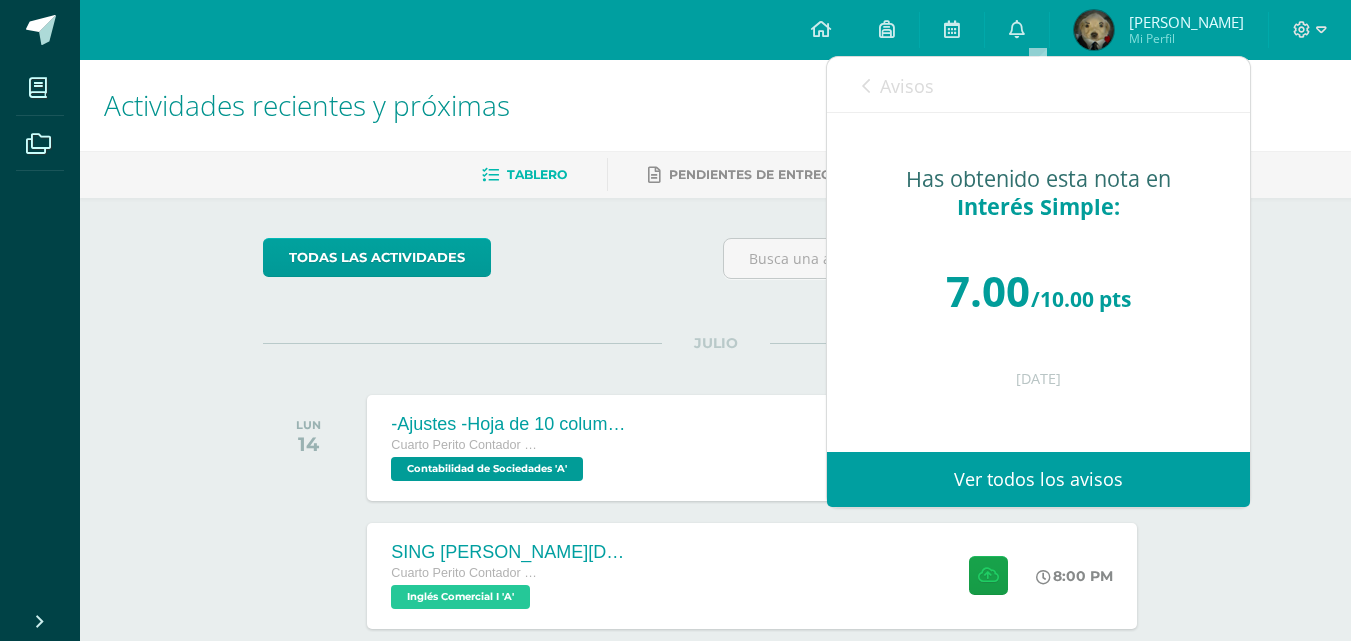 click at bounding box center [675, 0] 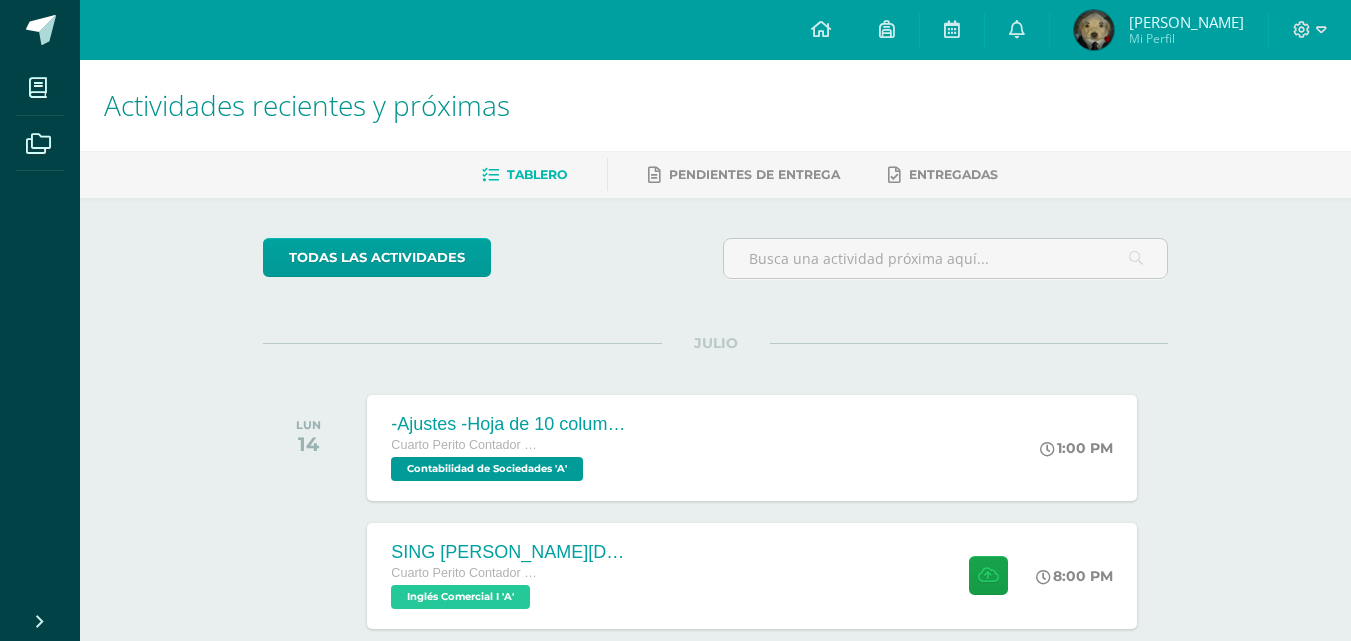 click on "Mi Perfil" at bounding box center [1186, 38] 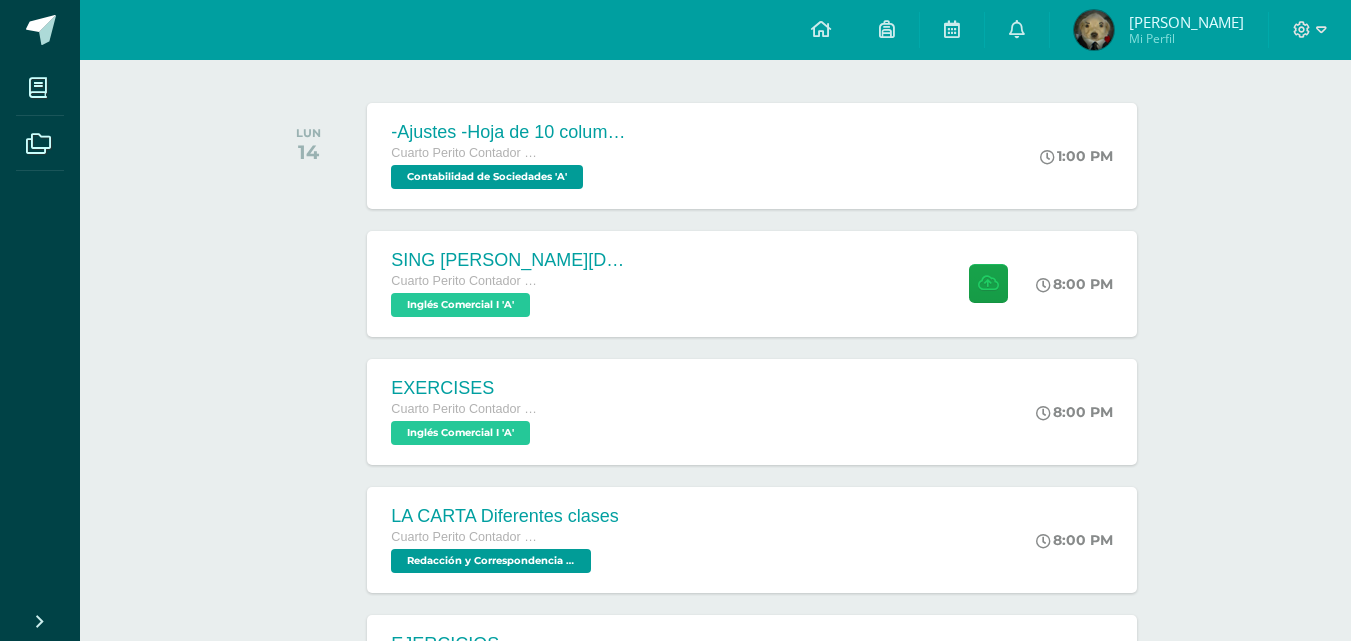 scroll, scrollTop: 300, scrollLeft: 0, axis: vertical 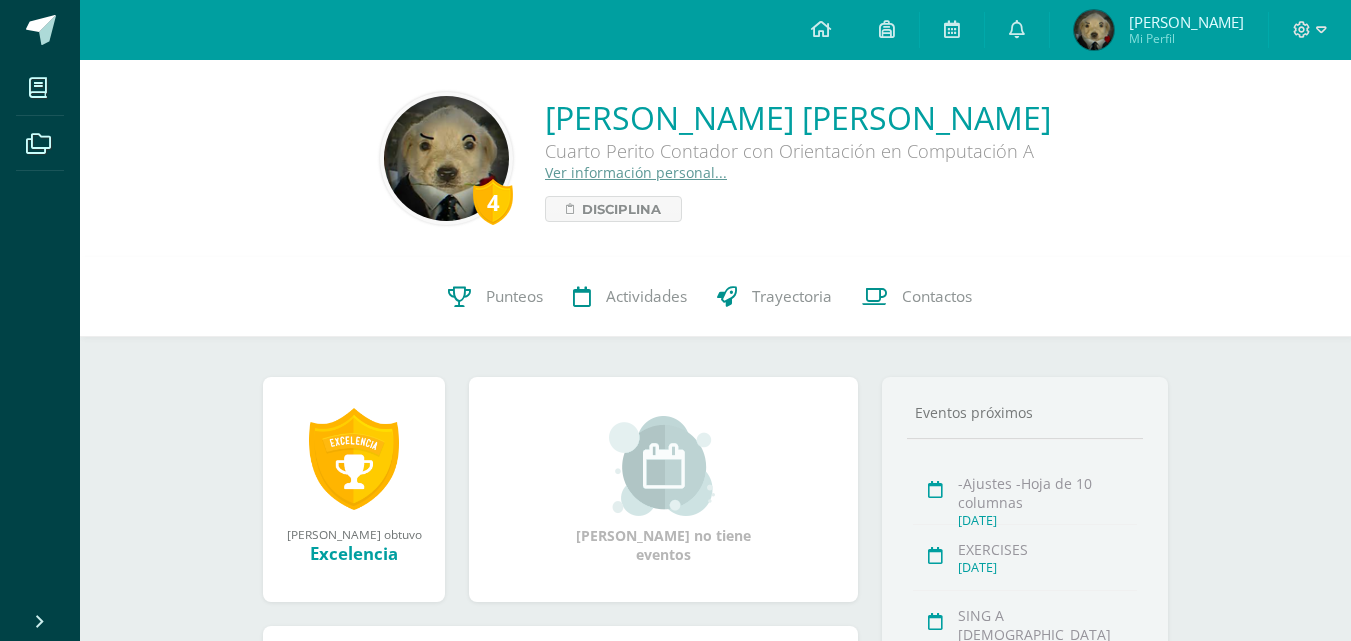 click on "Punteos" at bounding box center [514, 296] 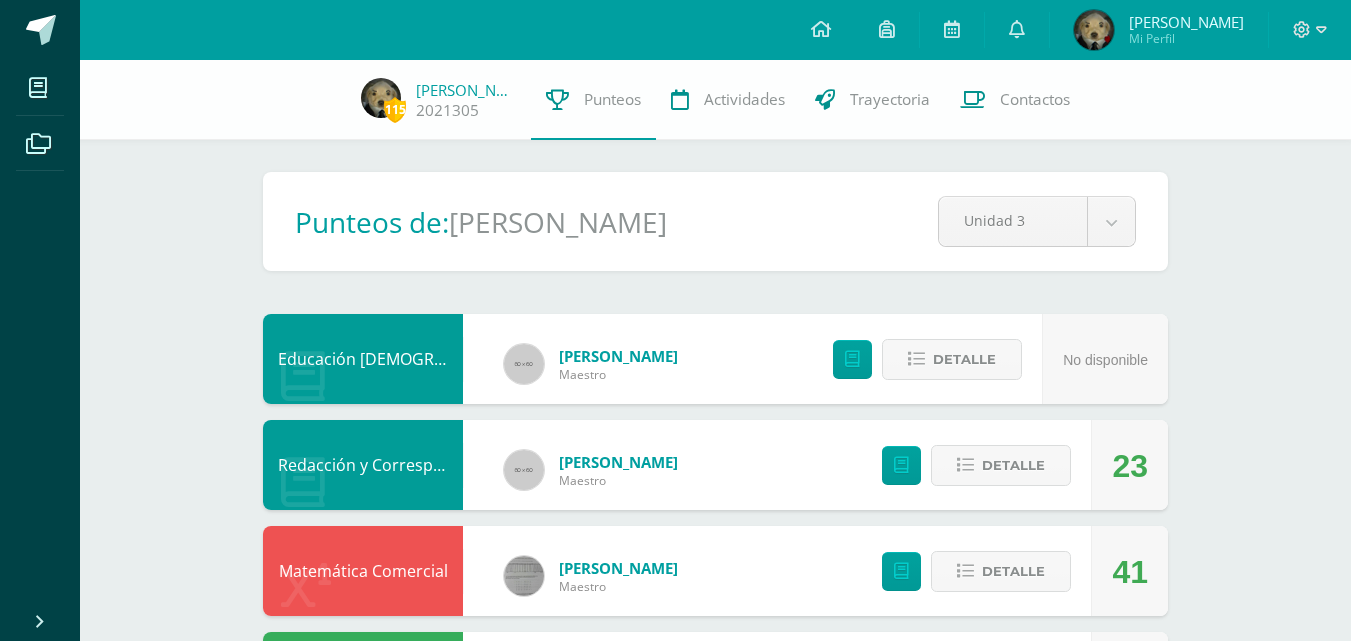 scroll, scrollTop: 0, scrollLeft: 0, axis: both 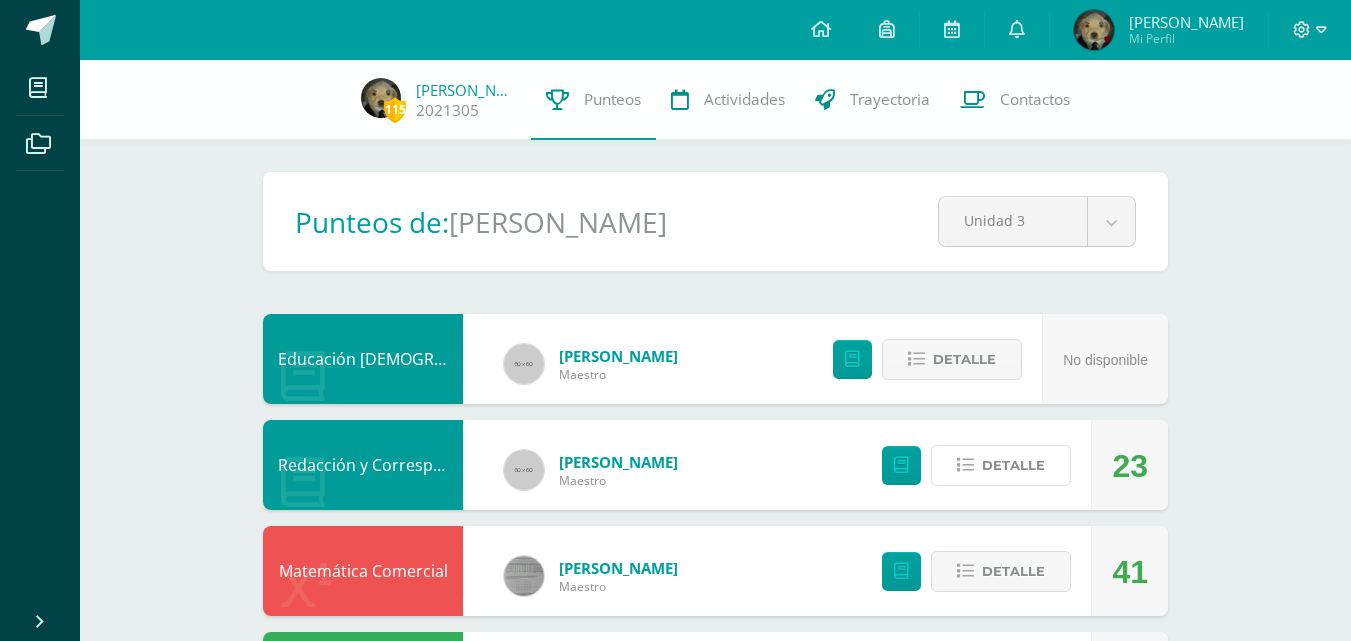 click on "Detalle" at bounding box center [1013, 465] 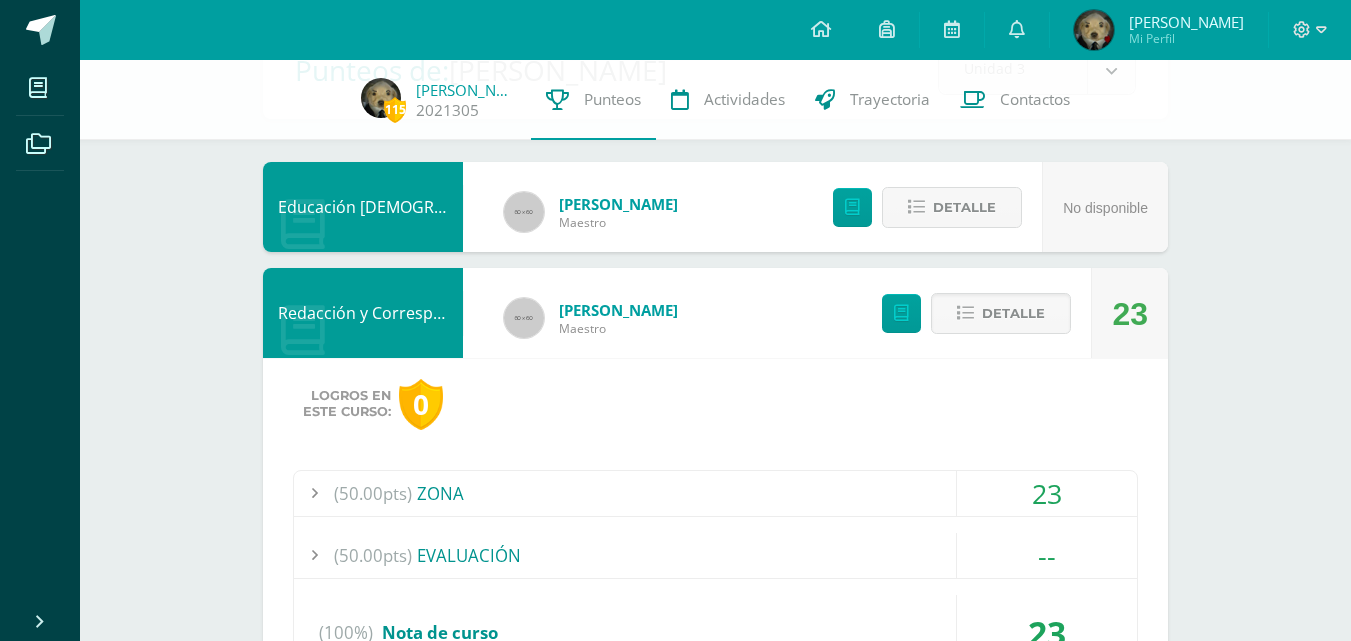 scroll, scrollTop: 200, scrollLeft: 0, axis: vertical 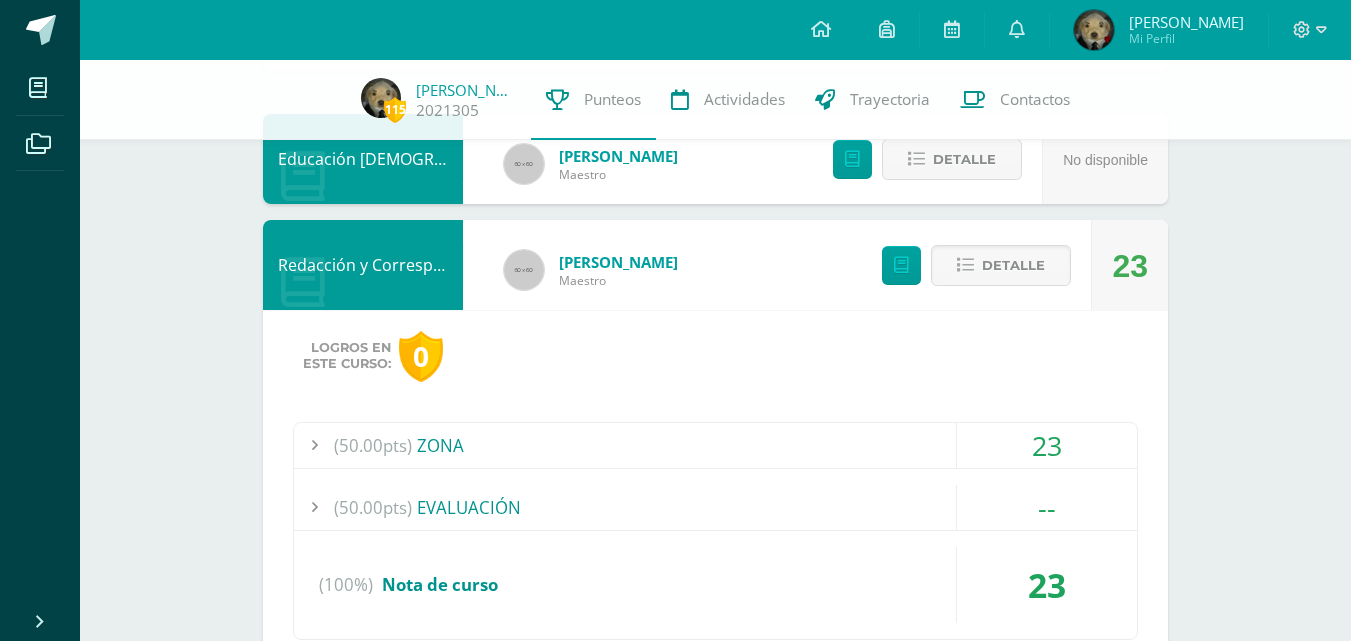 click on "(50.00pts)
ZONA" at bounding box center (715, 445) 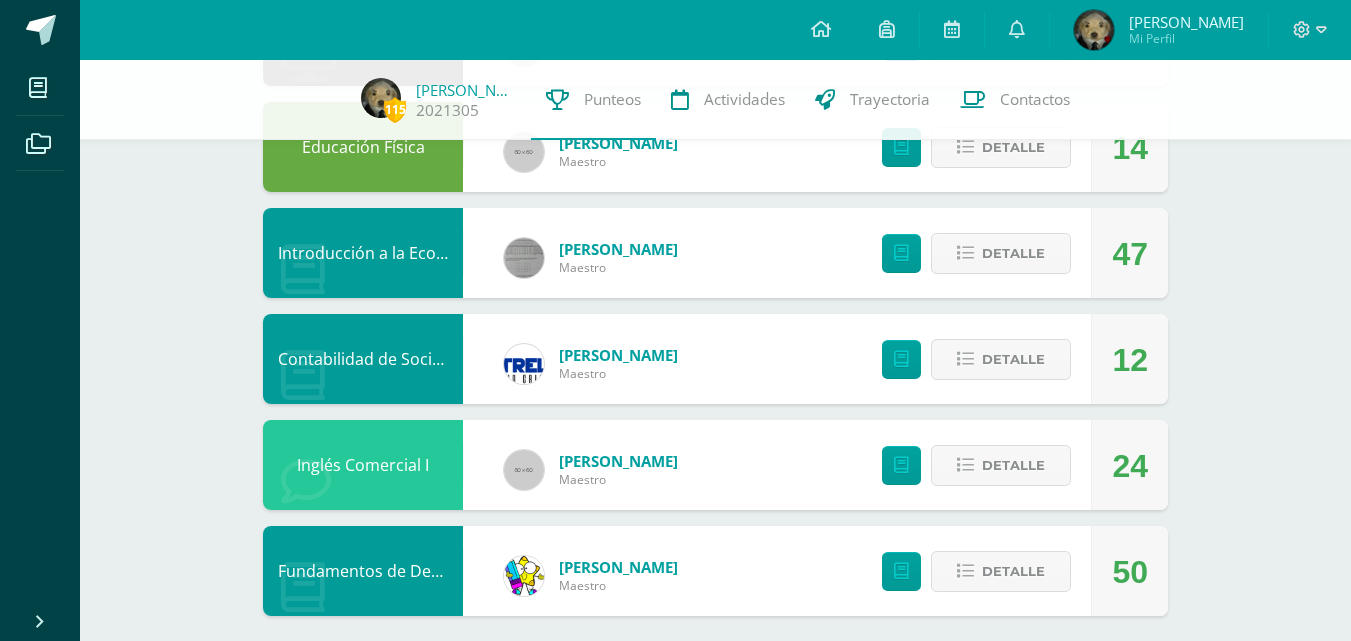 scroll, scrollTop: 1545, scrollLeft: 0, axis: vertical 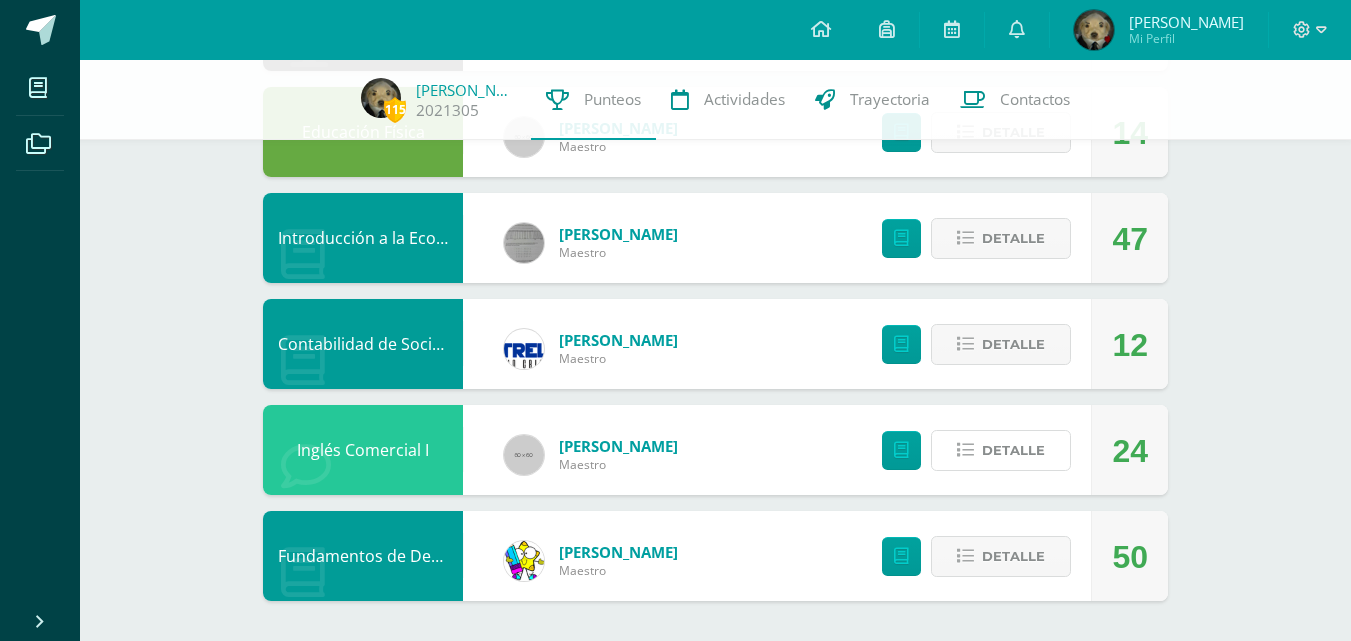 click on "Detalle" at bounding box center [1013, 450] 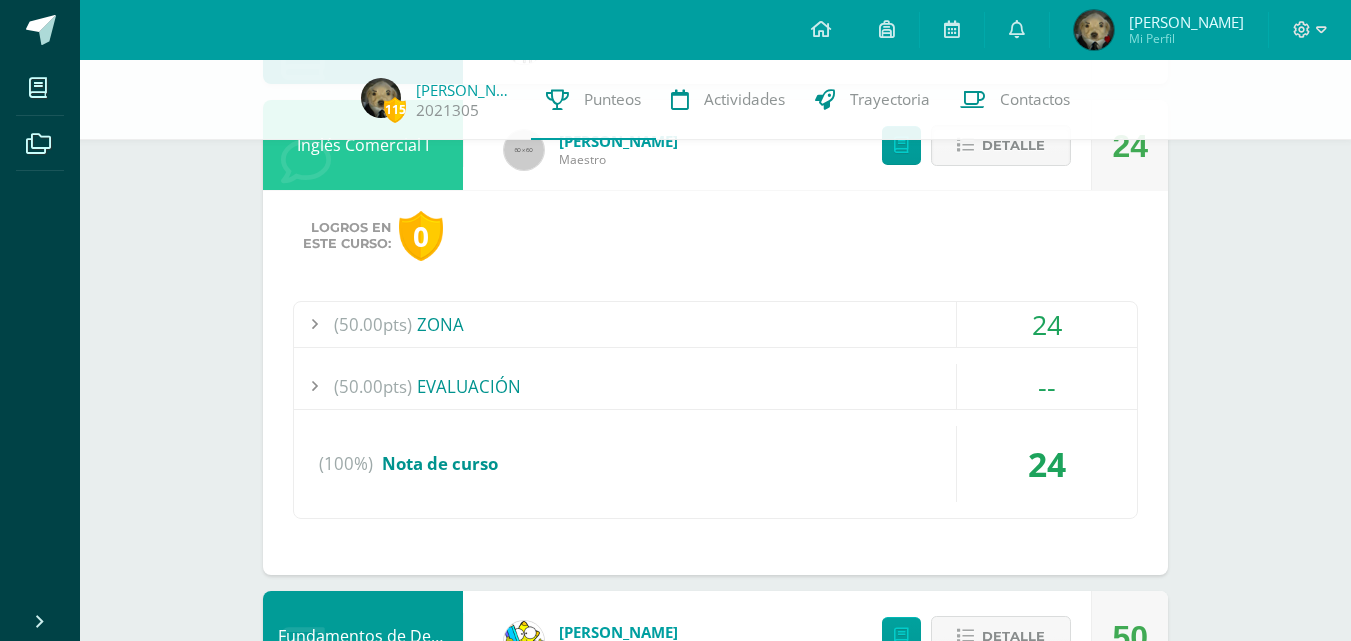 scroll, scrollTop: 1930, scrollLeft: 0, axis: vertical 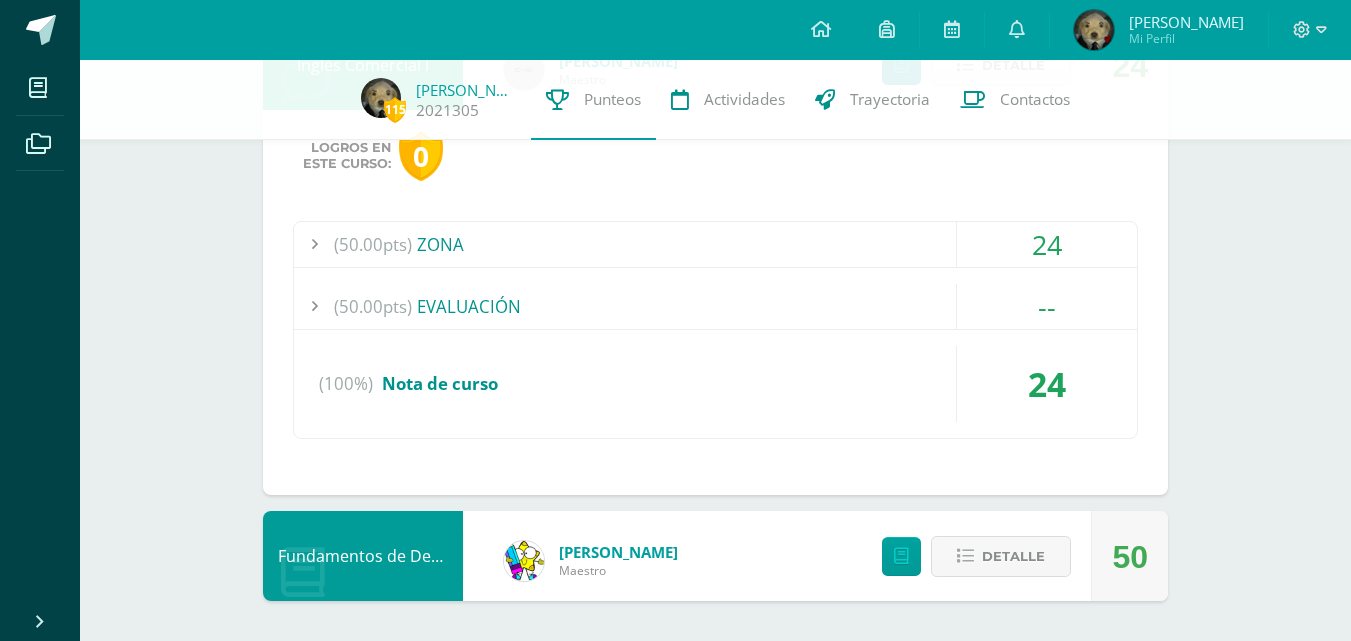 click on "(50.00pts)
ZONA" at bounding box center (715, 244) 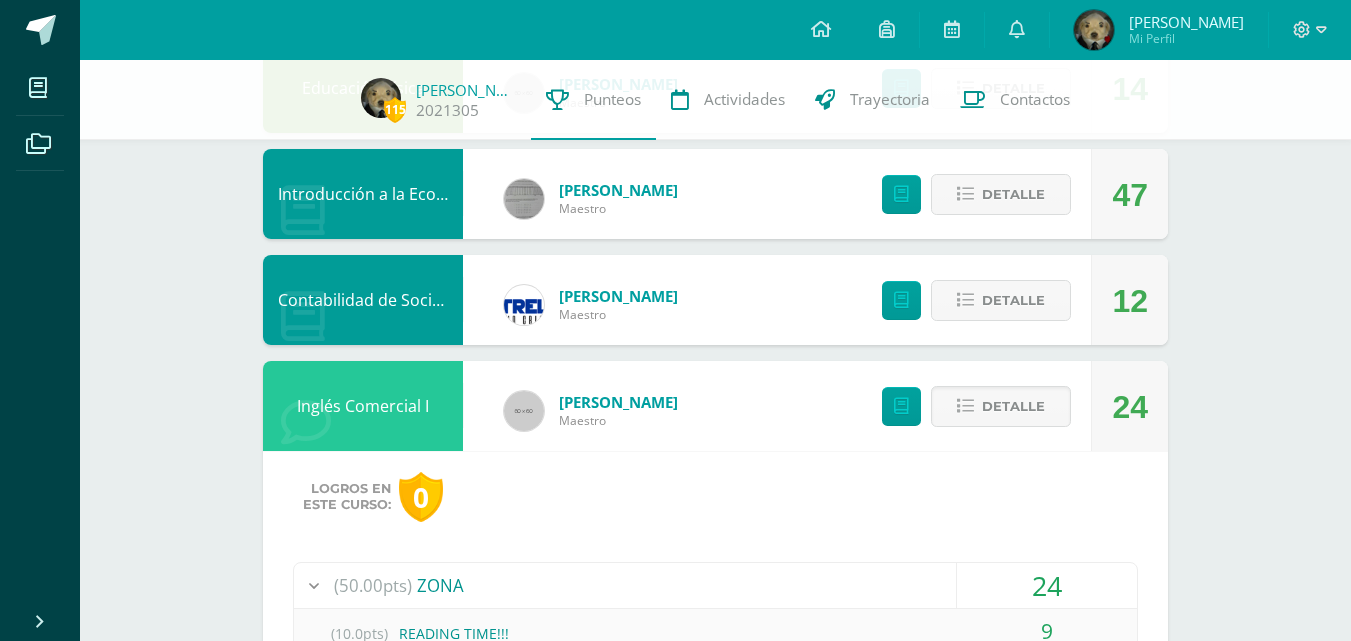 scroll, scrollTop: 1400, scrollLeft: 0, axis: vertical 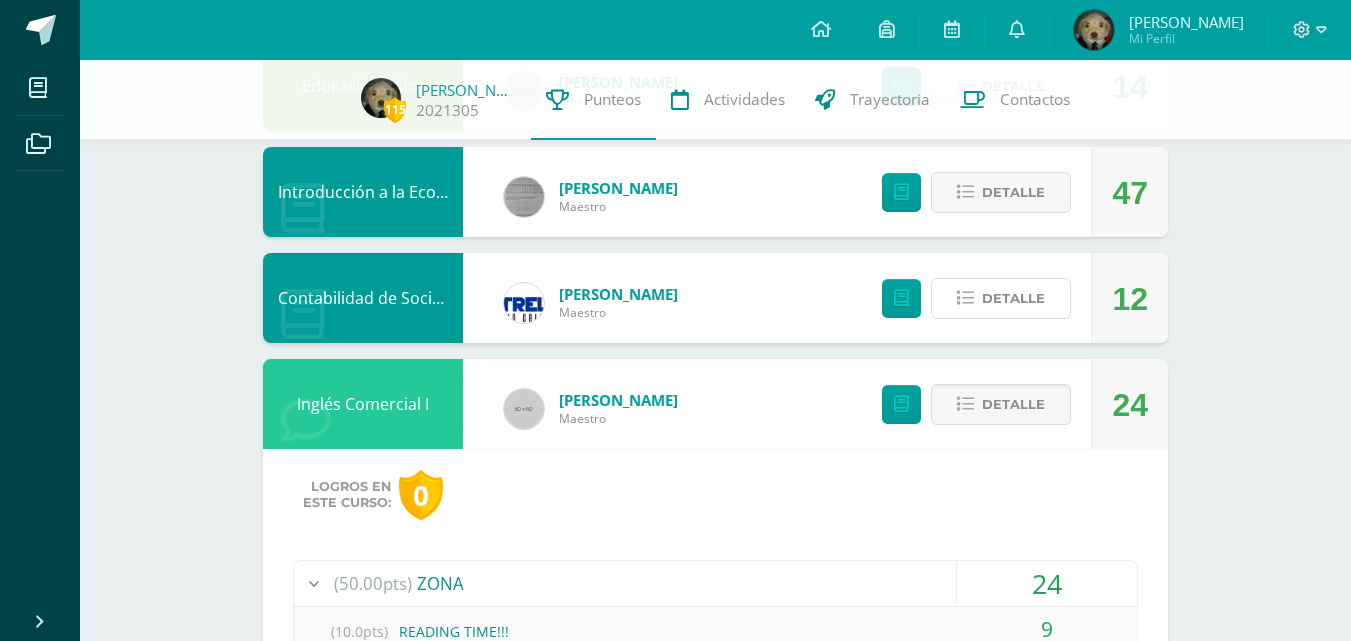 click on "Detalle" at bounding box center [1013, 298] 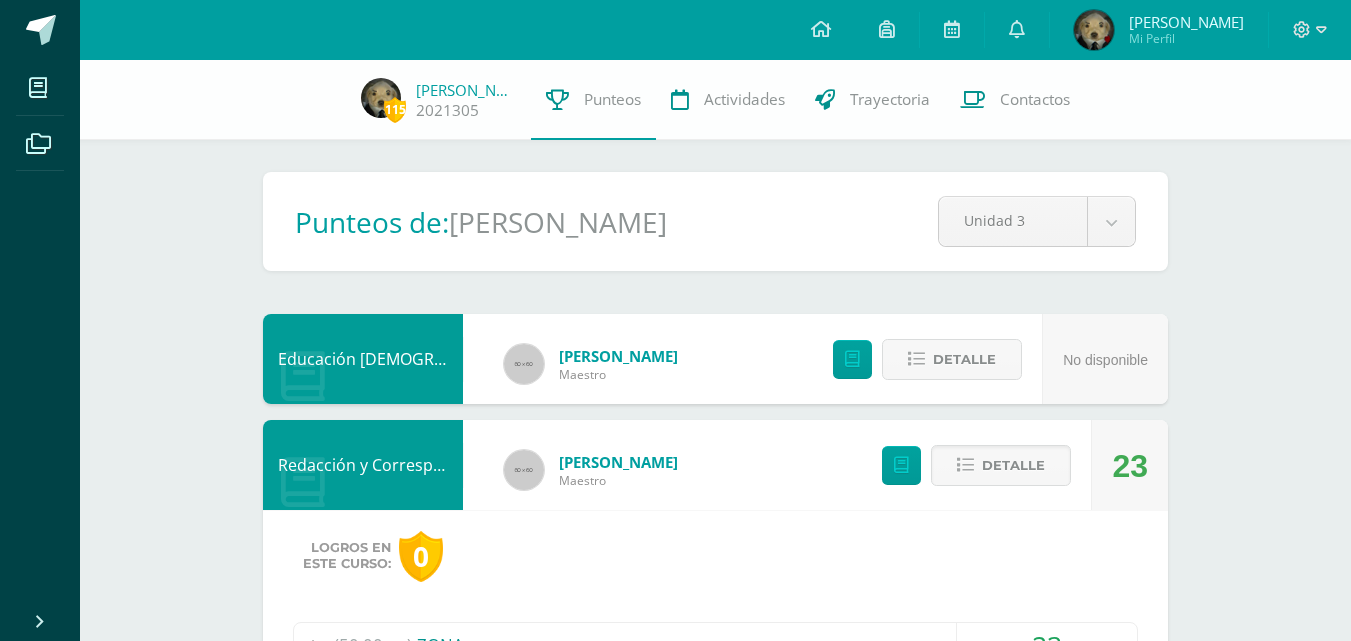 scroll, scrollTop: 600, scrollLeft: 0, axis: vertical 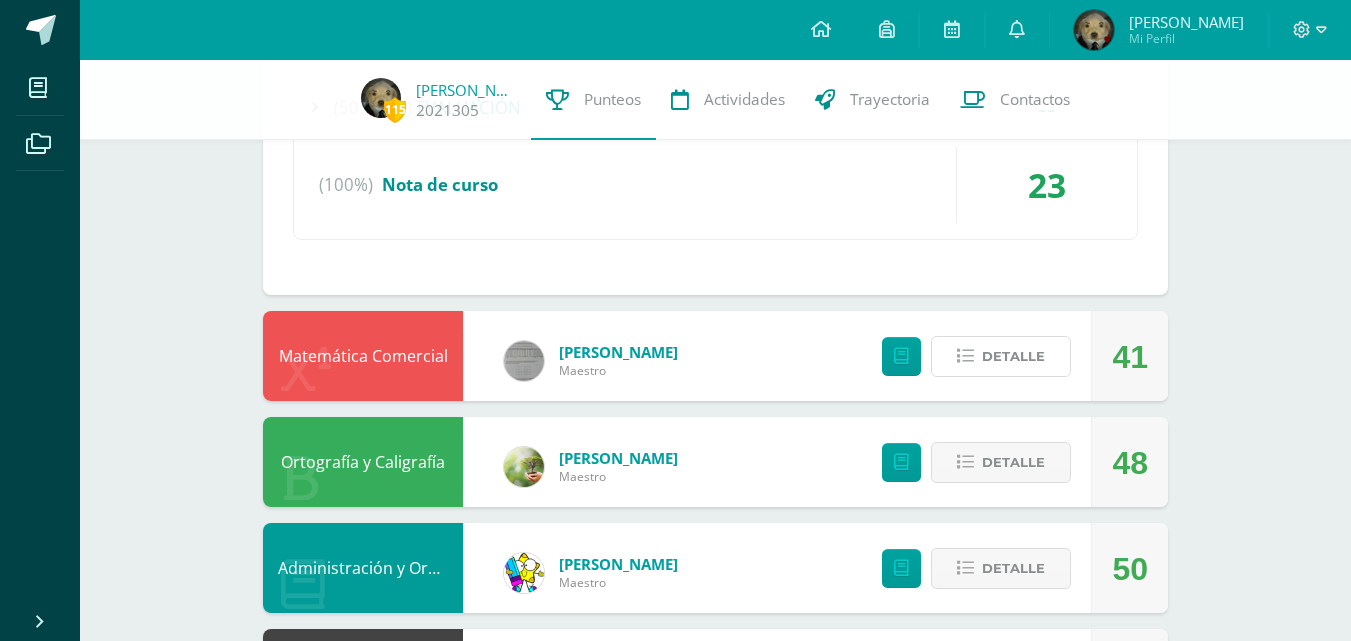 click on "Detalle" at bounding box center (1013, 356) 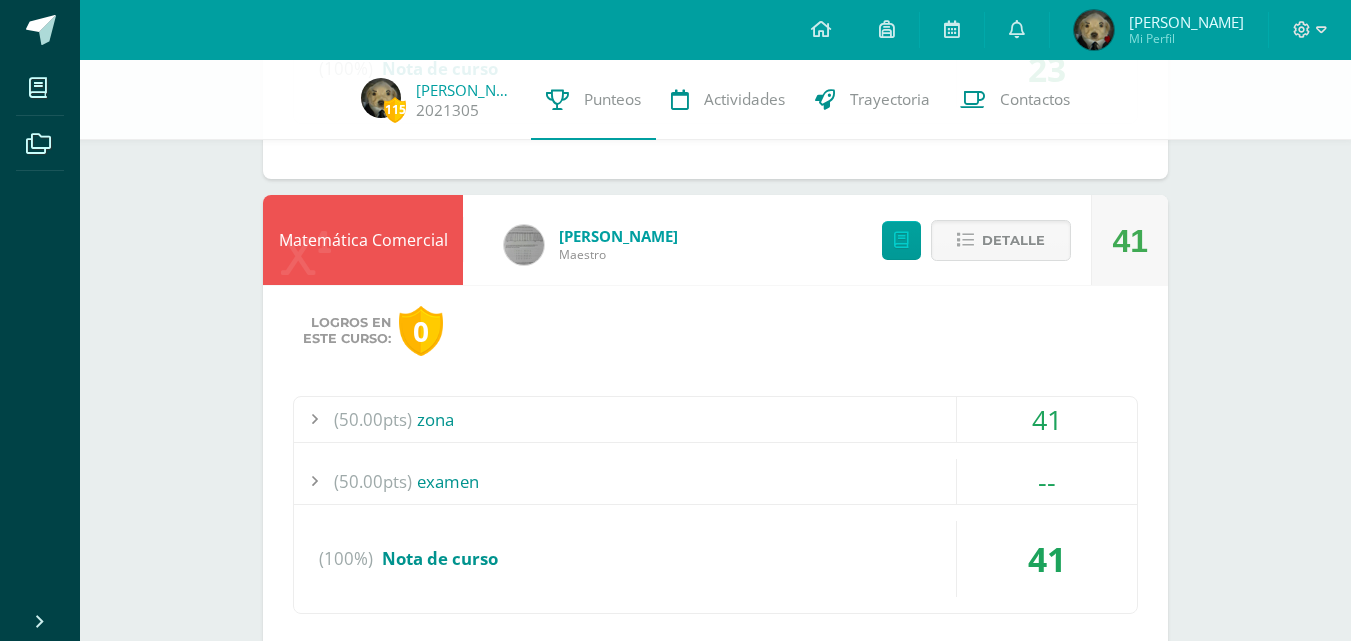 scroll, scrollTop: 900, scrollLeft: 0, axis: vertical 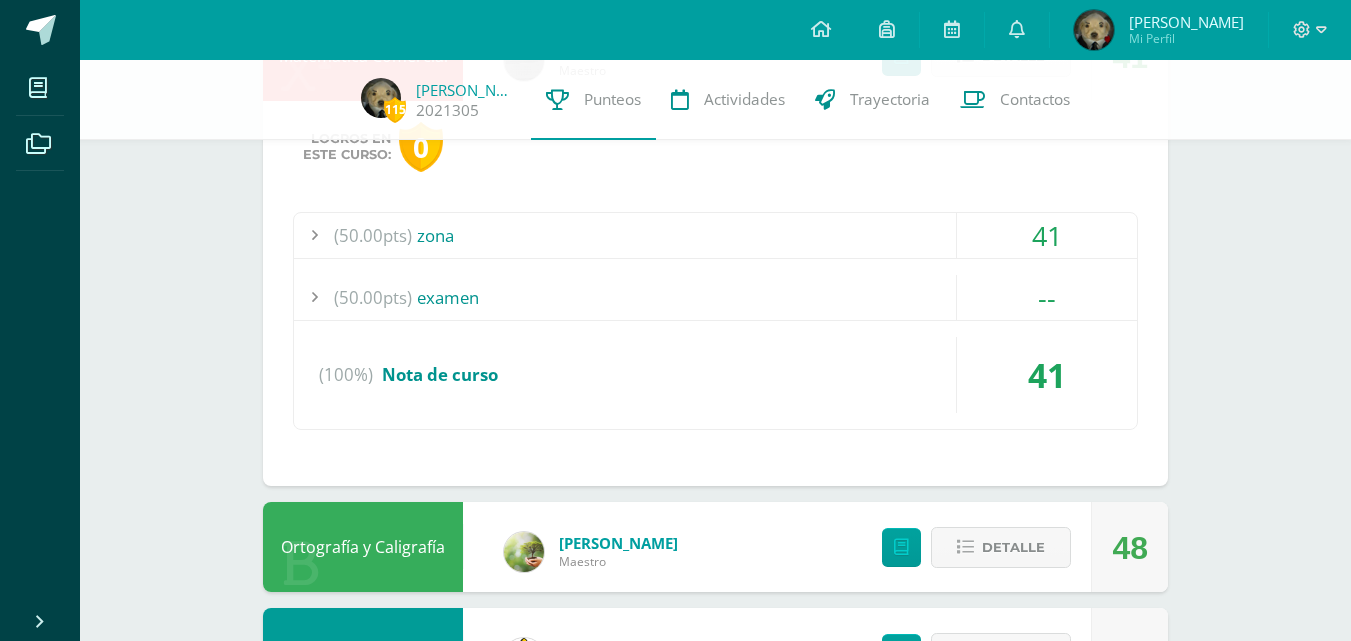 click on "(50.00pts)
zona" at bounding box center (715, 235) 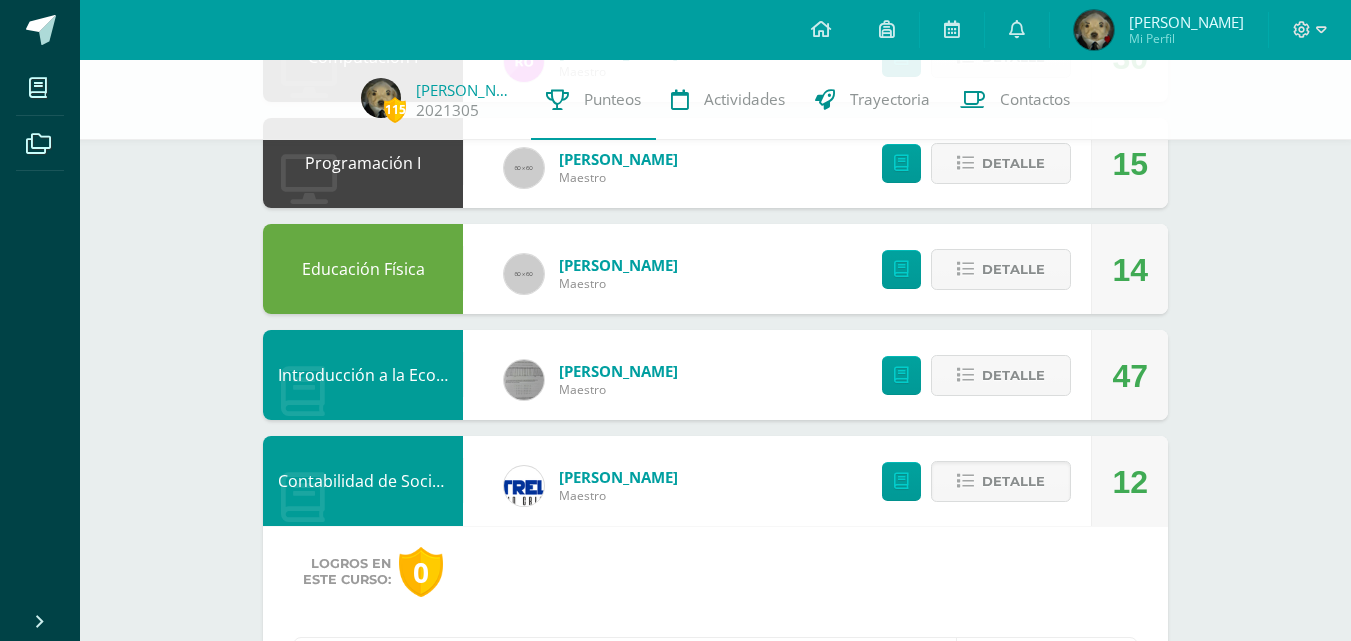 scroll, scrollTop: 1900, scrollLeft: 0, axis: vertical 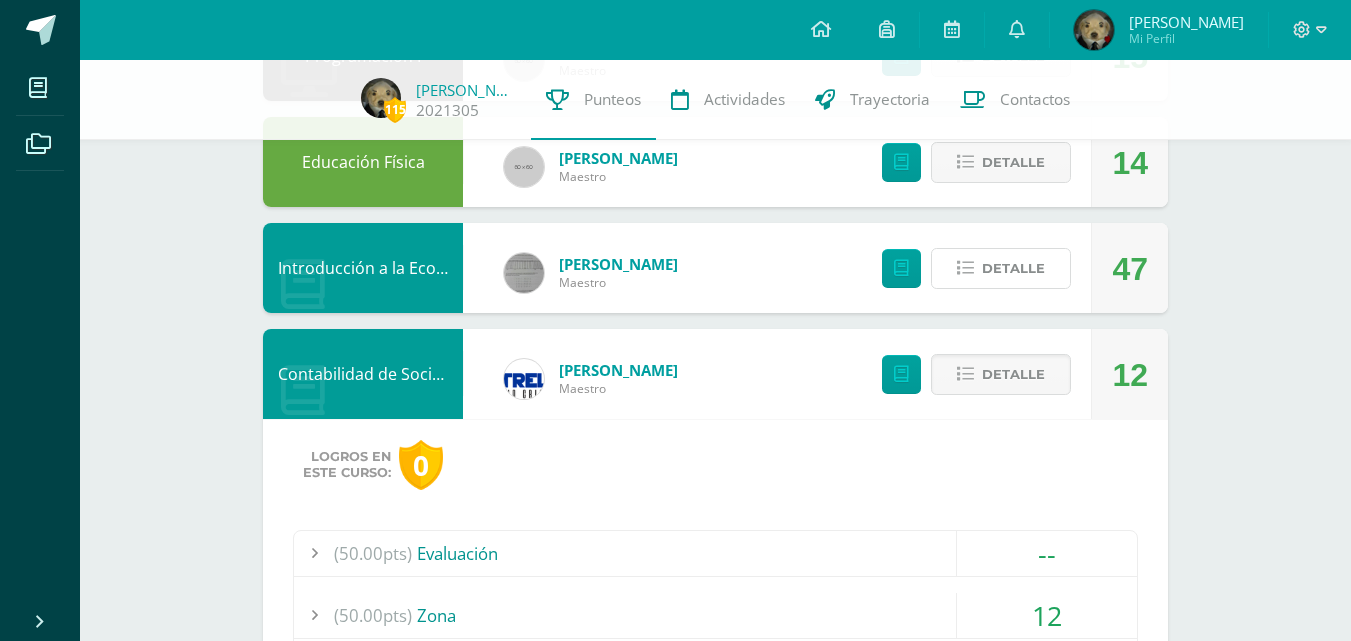 click on "Detalle" at bounding box center (1013, 268) 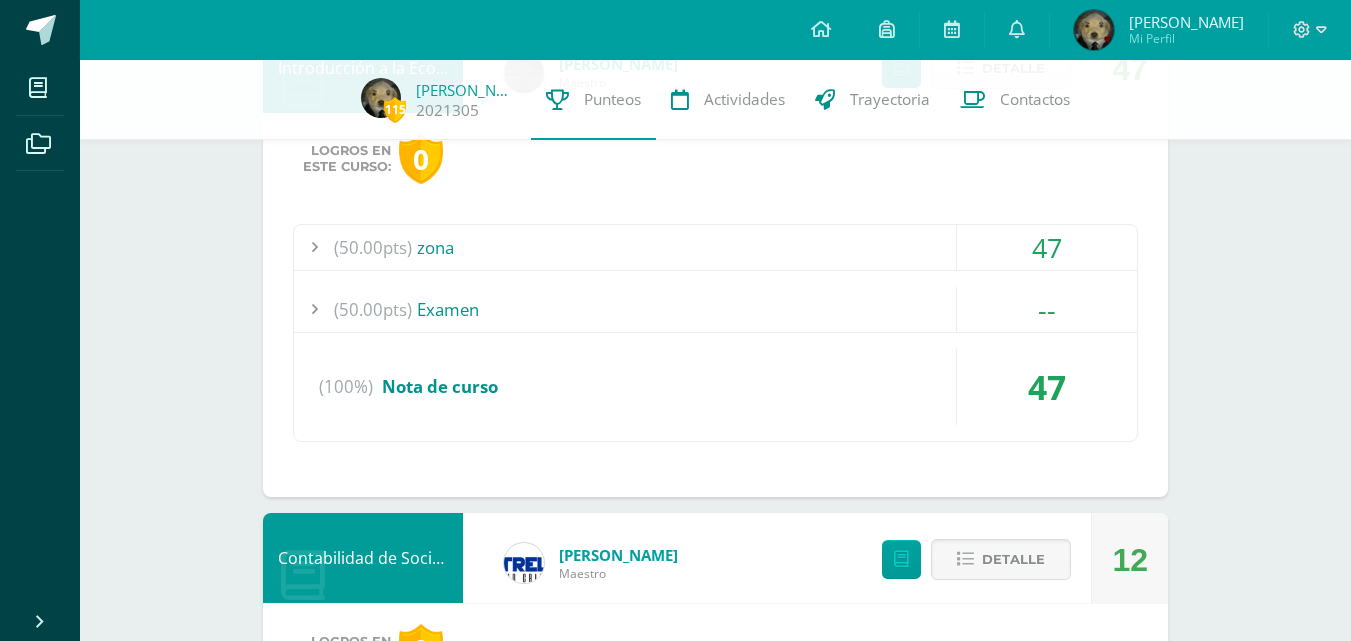 click on "47" at bounding box center (1047, 247) 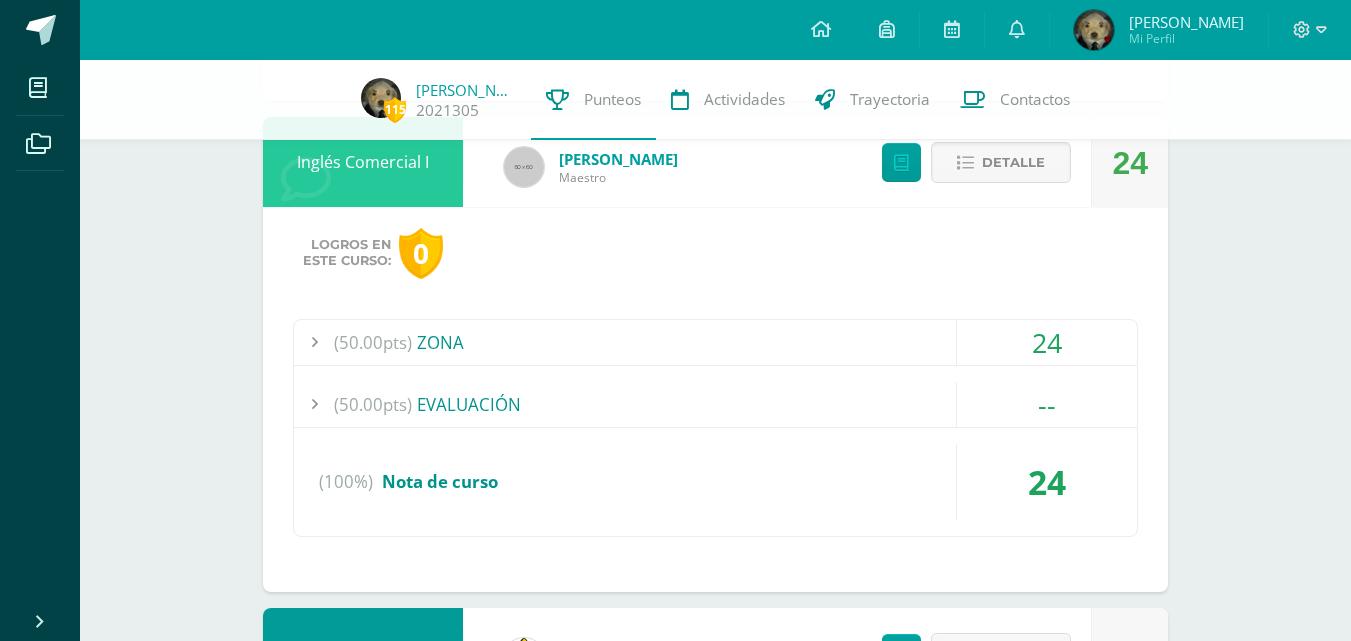 scroll, scrollTop: 3084, scrollLeft: 0, axis: vertical 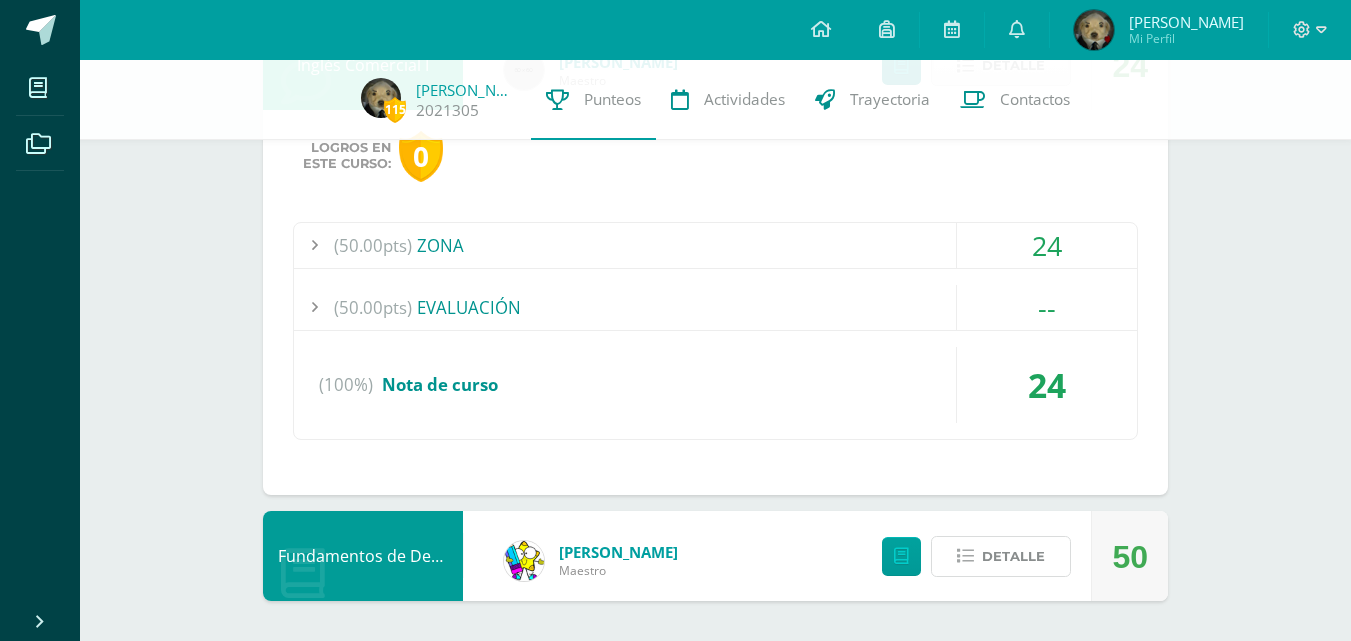 click on "Detalle" at bounding box center [1001, 556] 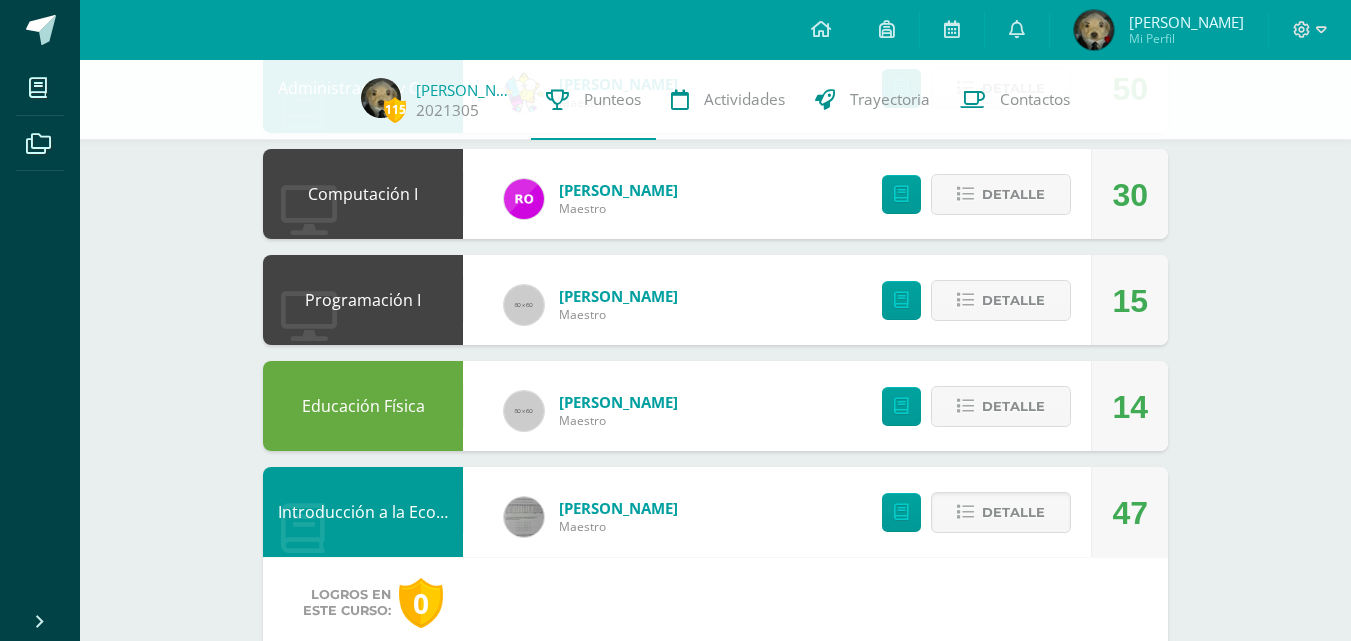 scroll, scrollTop: 1469, scrollLeft: 0, axis: vertical 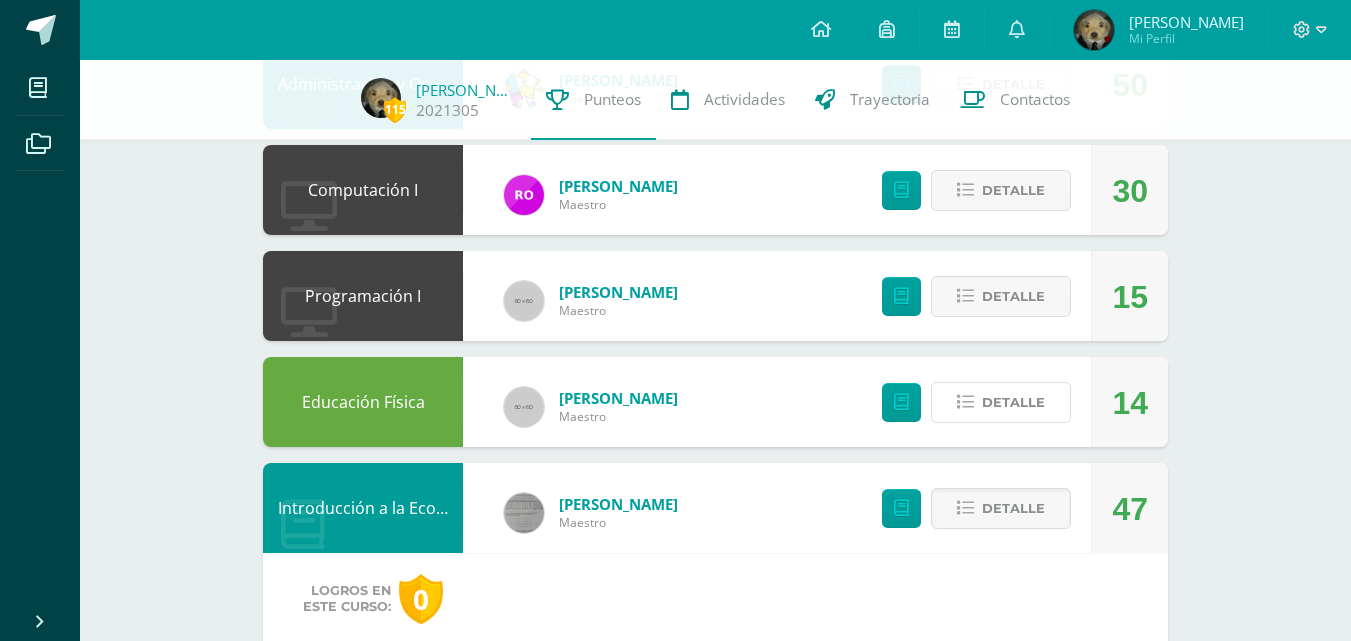 click on "Detalle" at bounding box center (1013, 402) 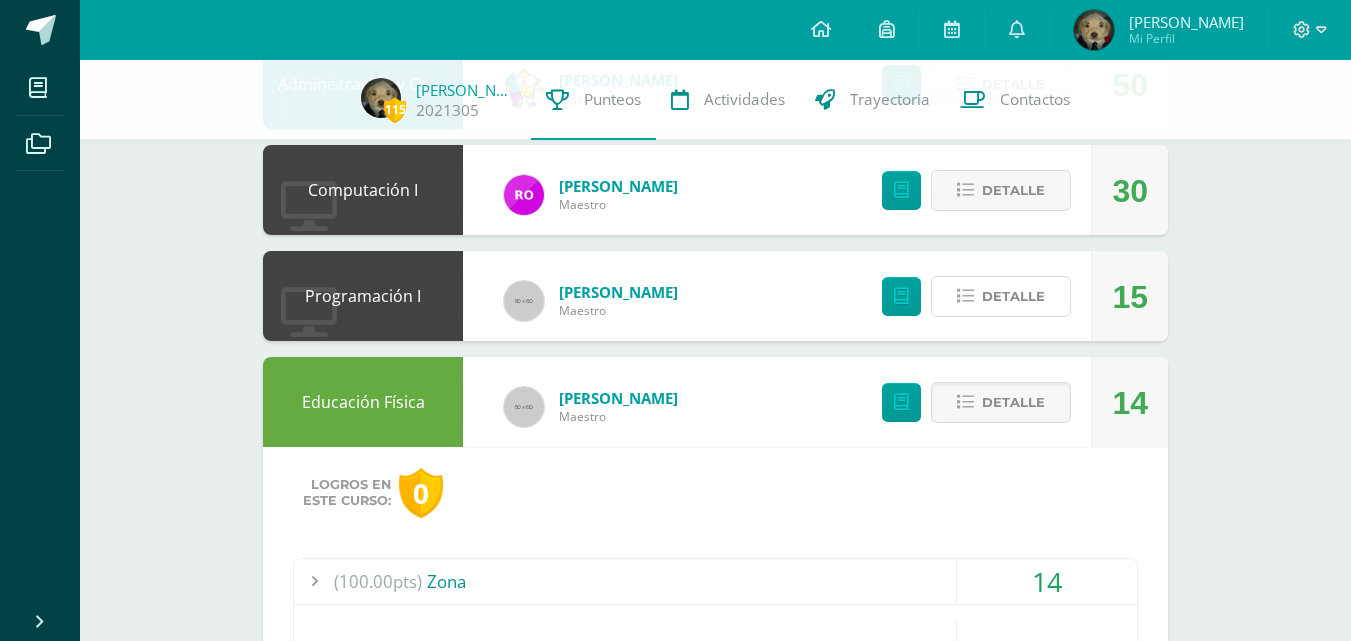 click on "Detalle" at bounding box center (1013, 296) 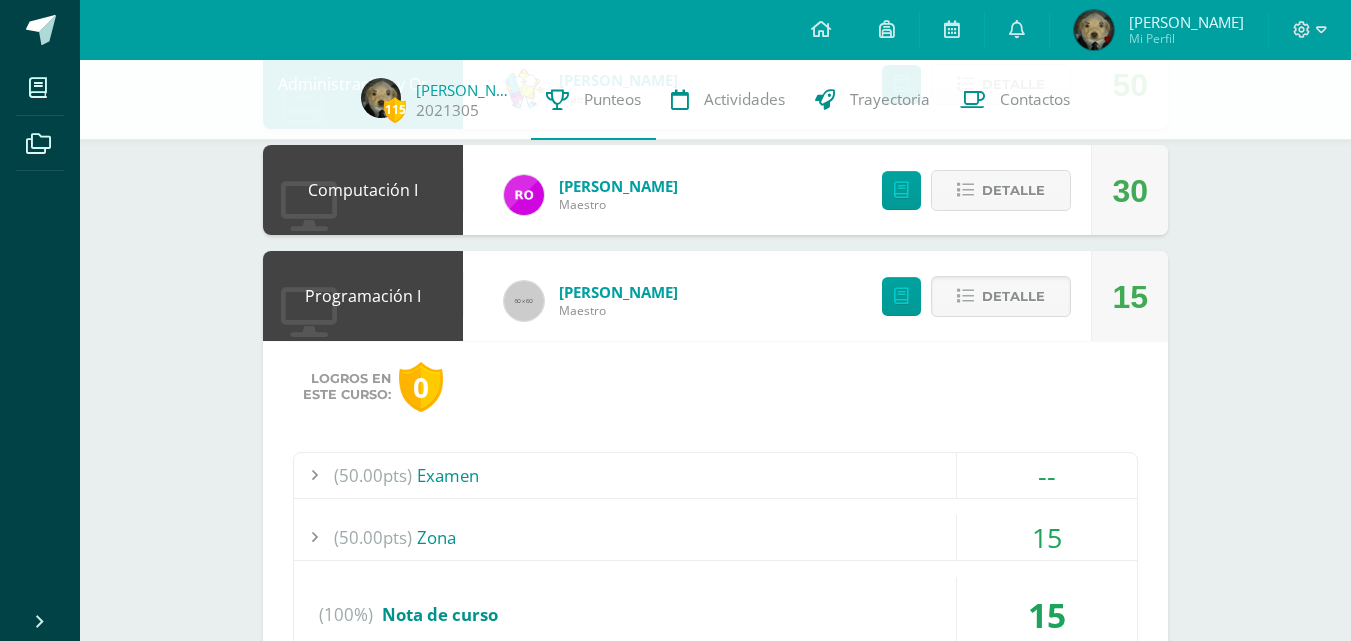 scroll, scrollTop: 1569, scrollLeft: 0, axis: vertical 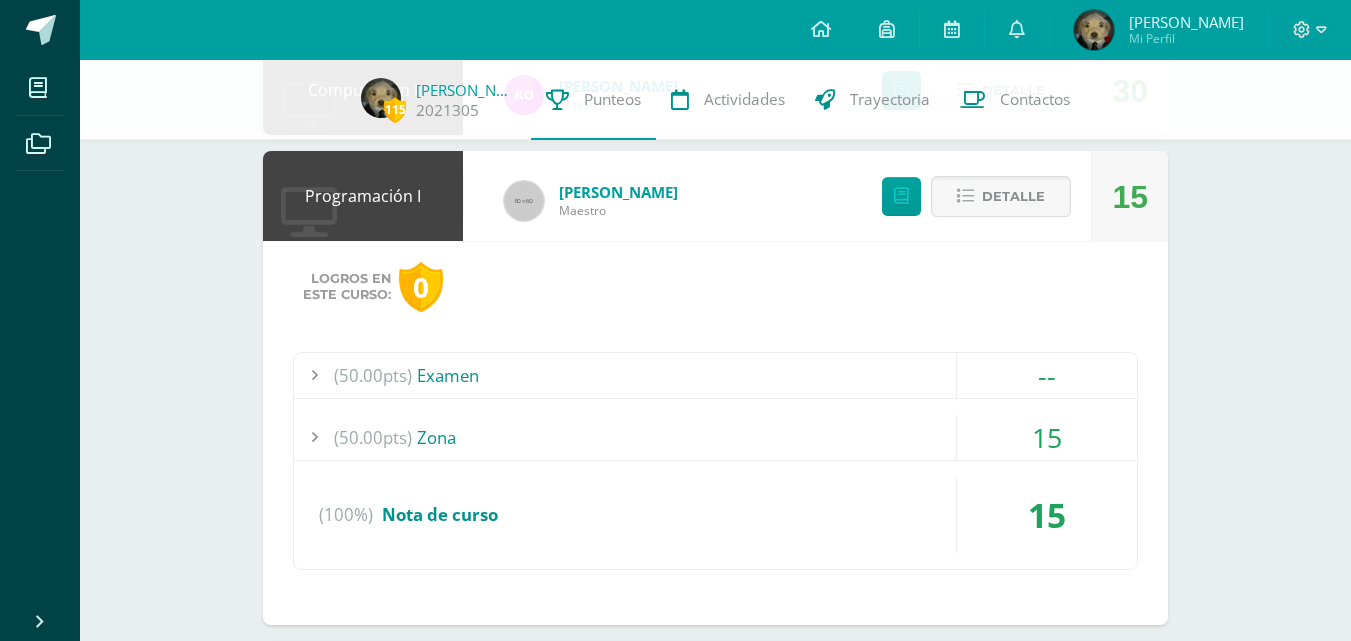 click on "(50.00pts)
Zona" at bounding box center (715, 437) 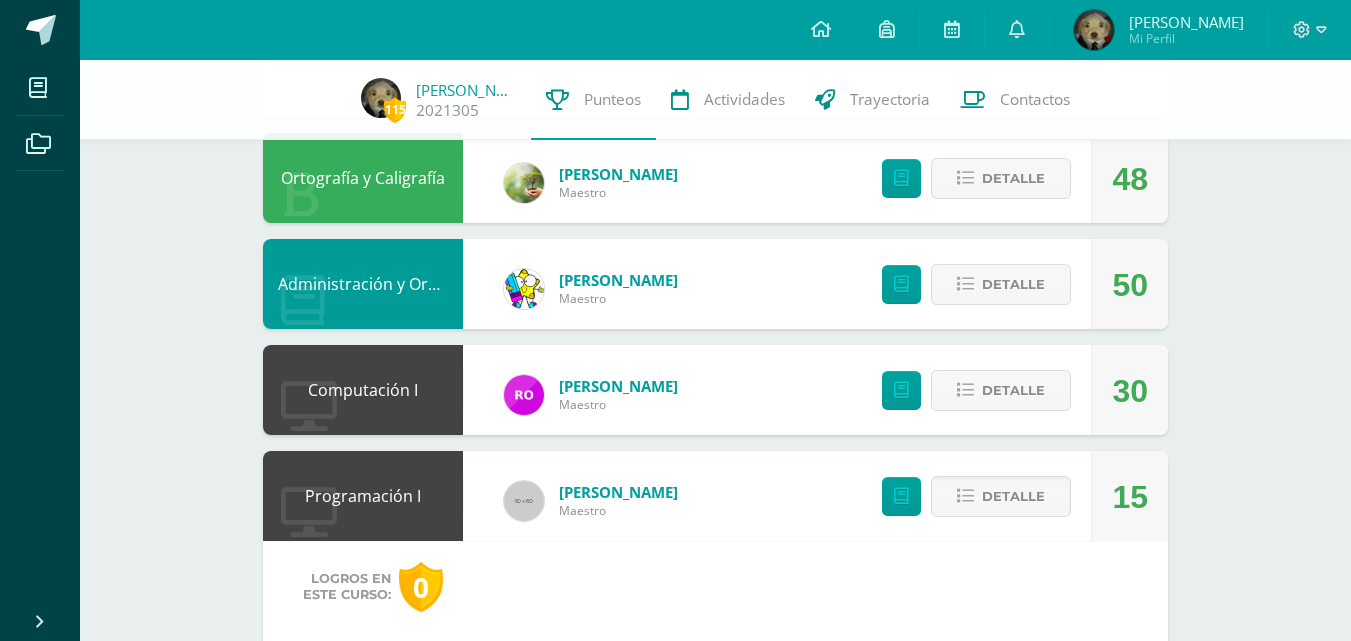 scroll, scrollTop: 1369, scrollLeft: 0, axis: vertical 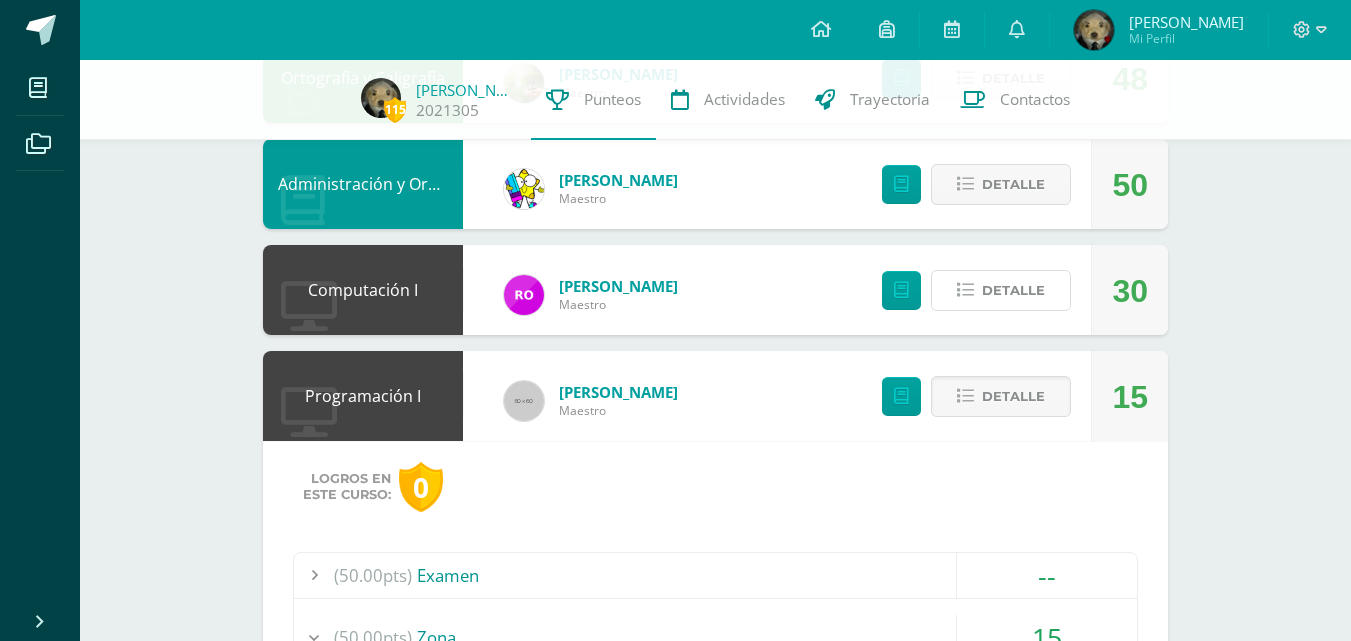 click on "Detalle" at bounding box center [1013, 290] 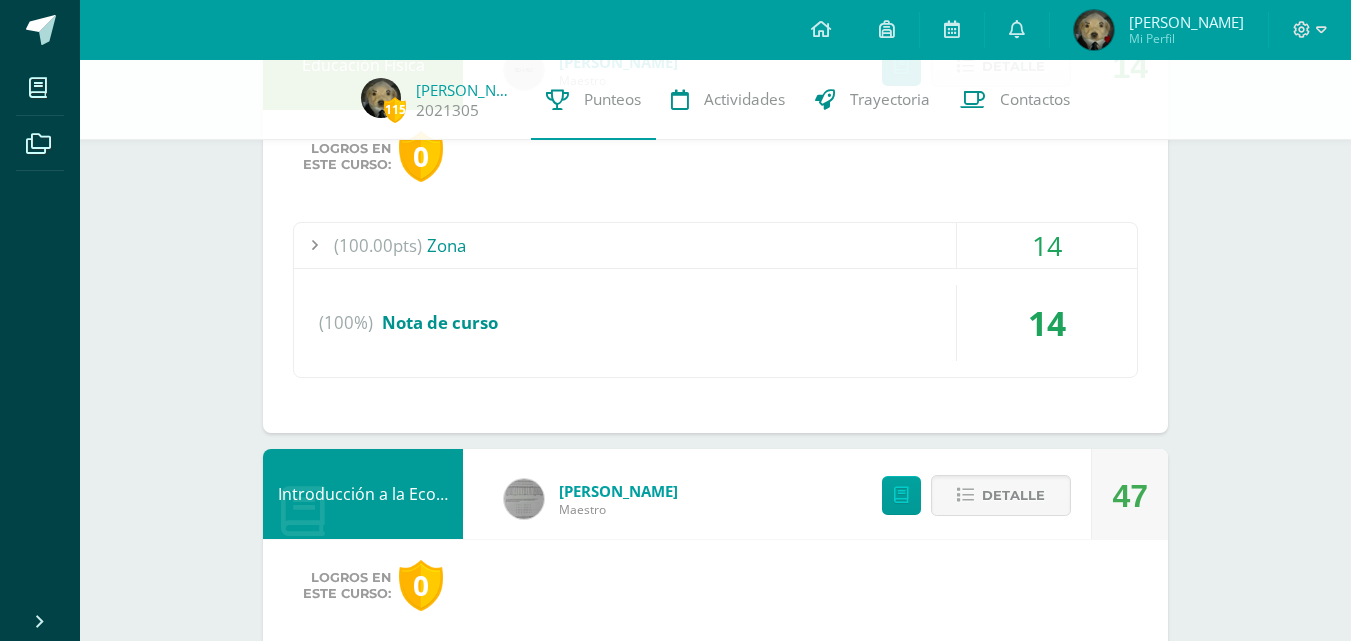 scroll, scrollTop: 2669, scrollLeft: 0, axis: vertical 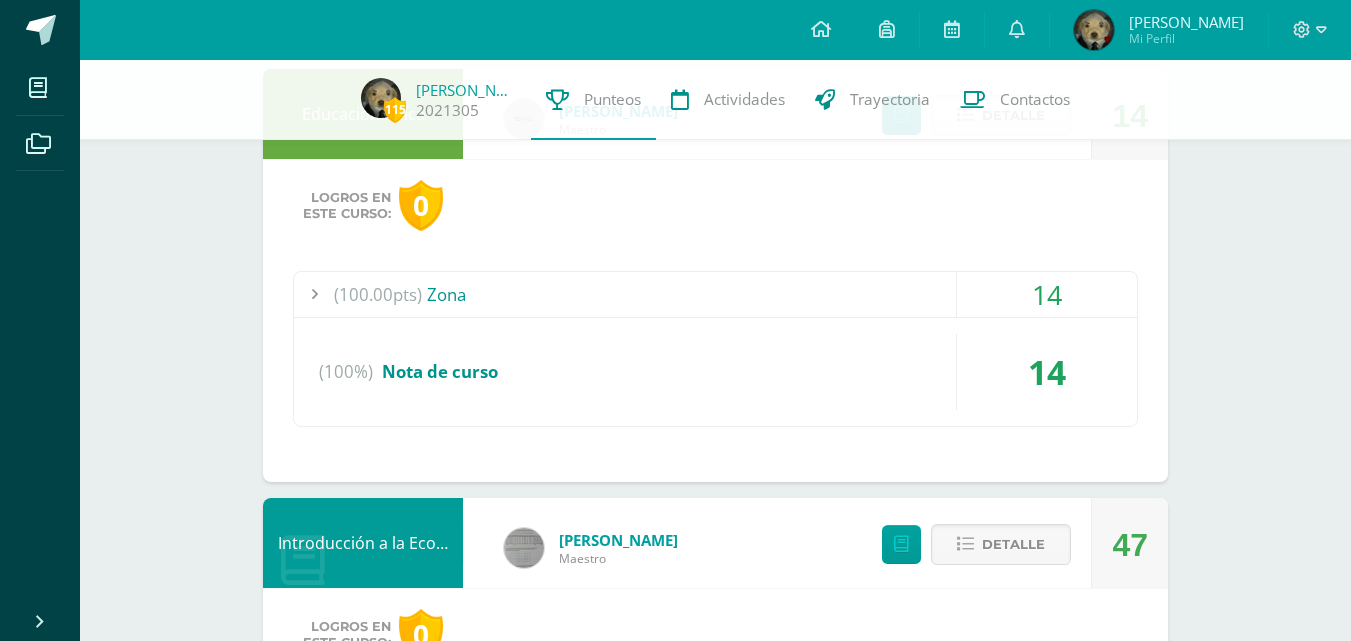 click on "14" at bounding box center (1047, 294) 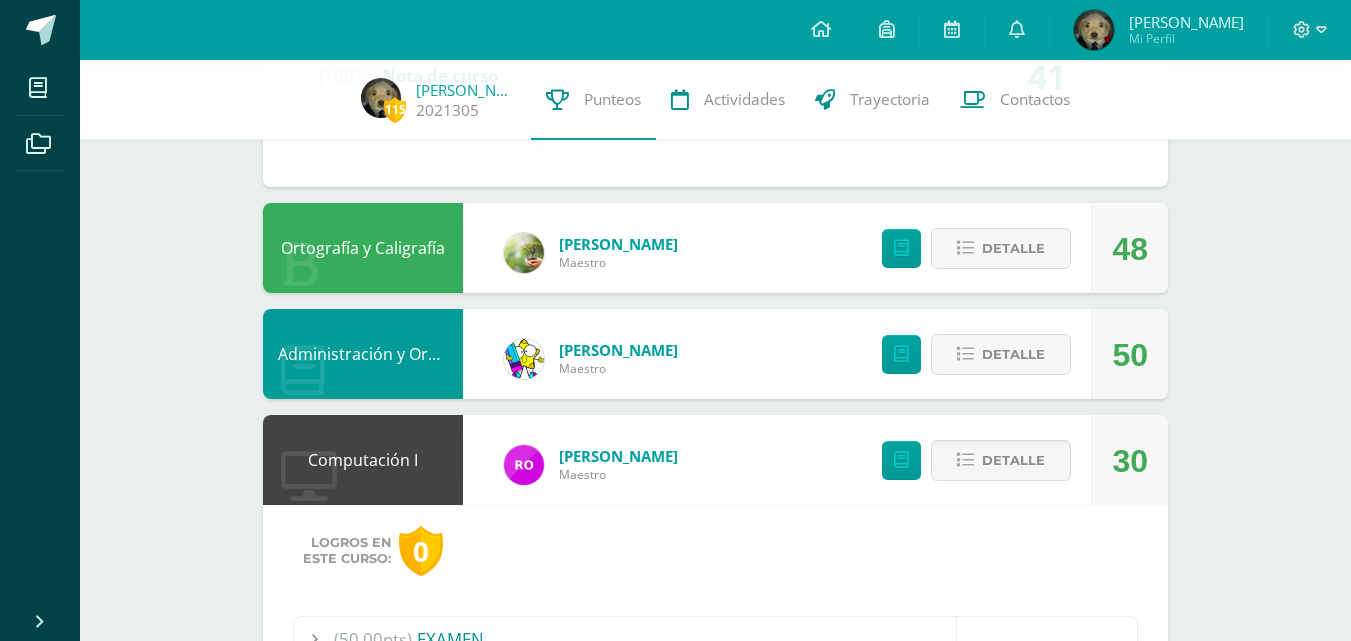 scroll, scrollTop: 1200, scrollLeft: 0, axis: vertical 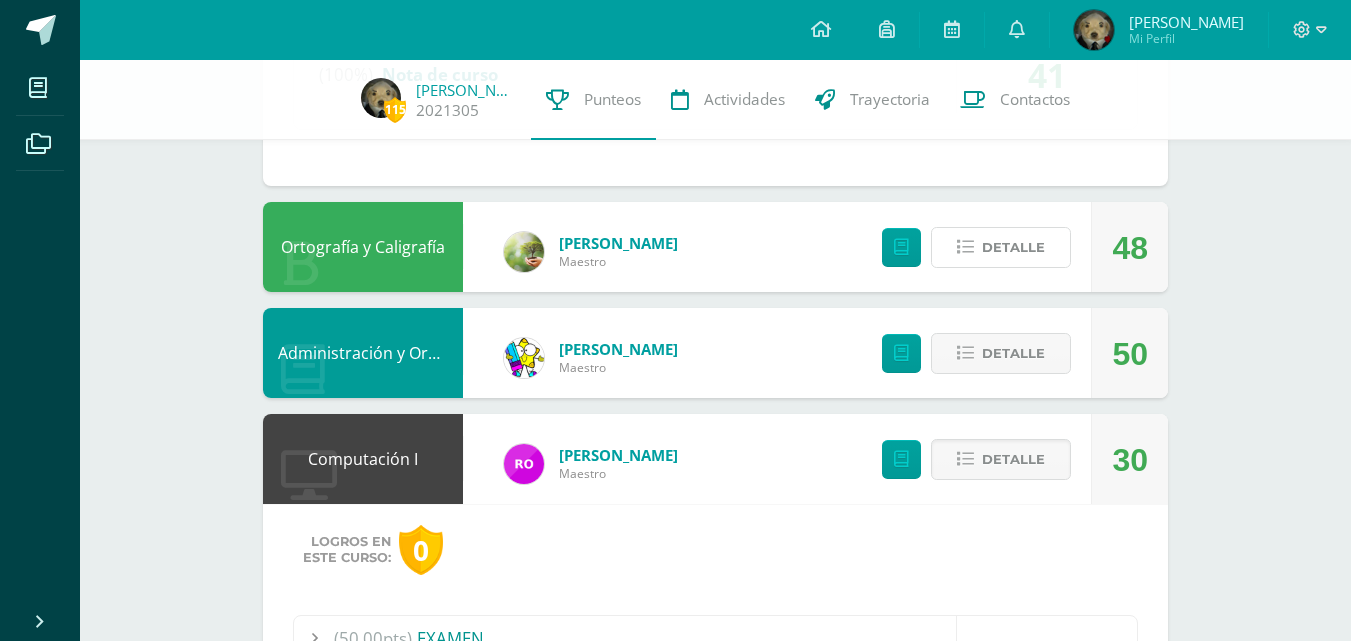 click on "Detalle" at bounding box center [1013, 247] 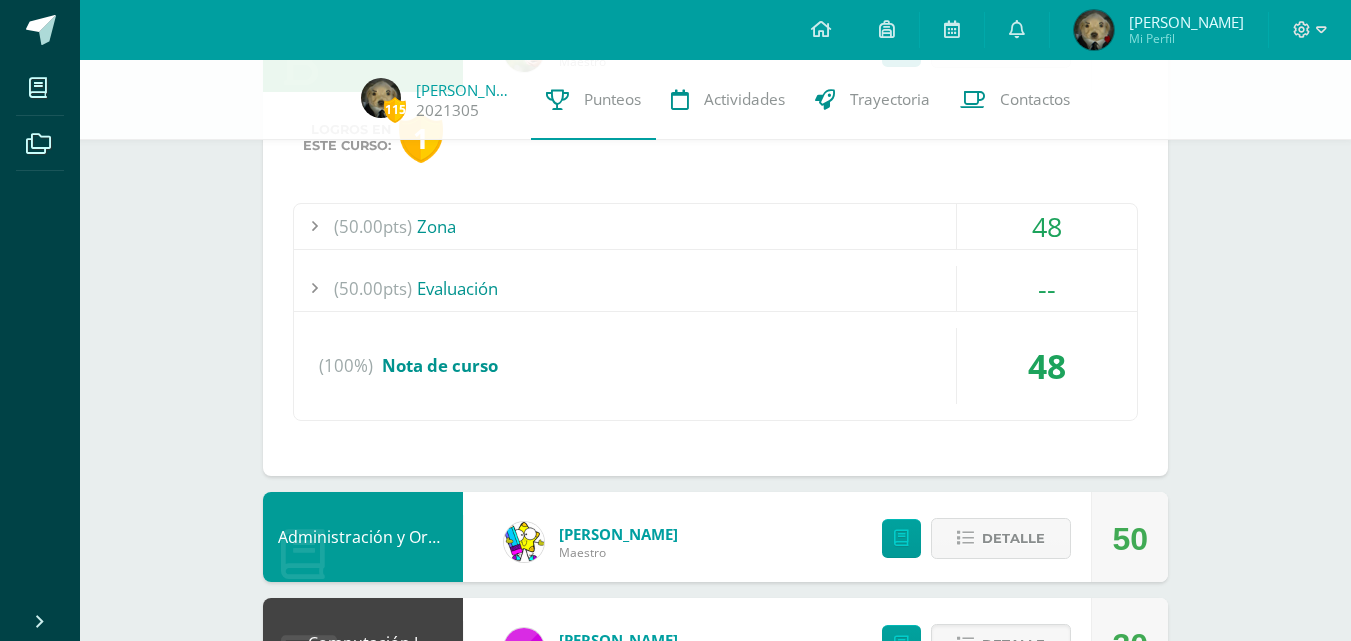 click on "48" at bounding box center [1047, 226] 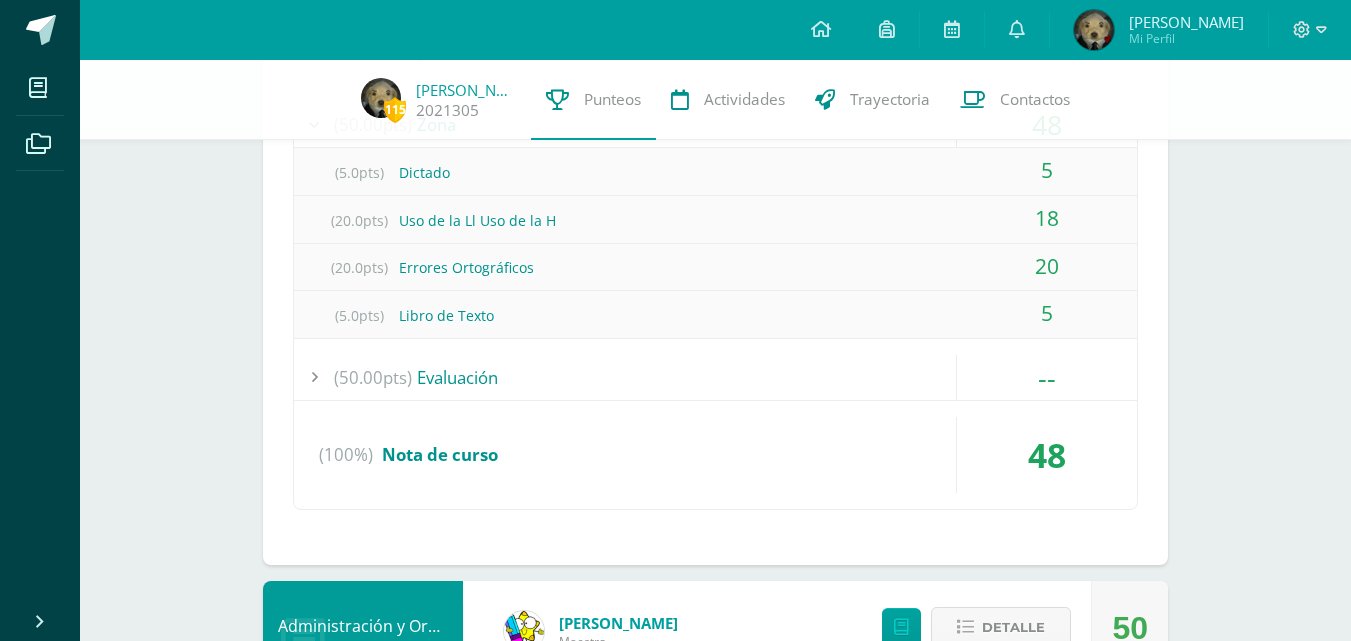 scroll, scrollTop: 1600, scrollLeft: 0, axis: vertical 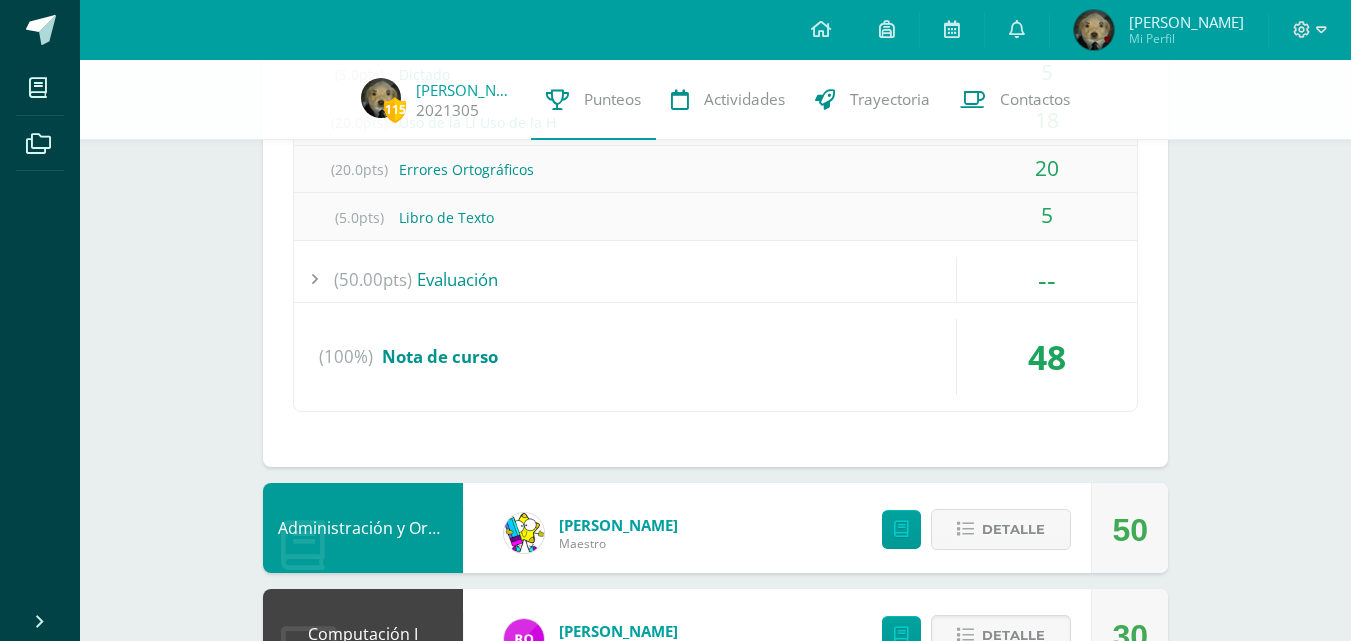 click on "115
Justin Guerra
2021305
Punteos Actividades Trayectoria Contactos  Pendiente
Punteos de:    Justin Samuel     Unidad 3                             Unidad 1 Unidad 2 Unidad 3 Unidad 4
Educación Cristiana
Mirna Catalán Maestro No disponible Detalle
Redacción y Correspondencia Mercantil
Irma Patzan Maestro
23
Detalle
Logros en
este curso:
0
ZONA
(100%)" at bounding box center [715, 1223] 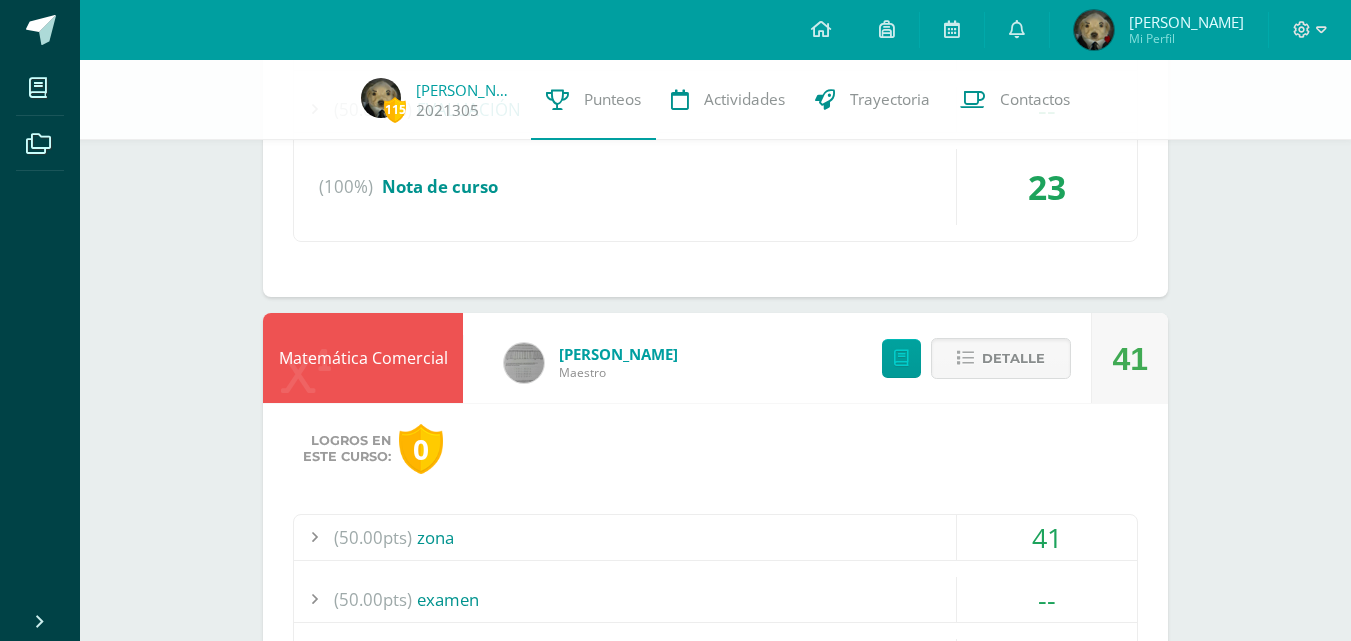 scroll, scrollTop: 600, scrollLeft: 0, axis: vertical 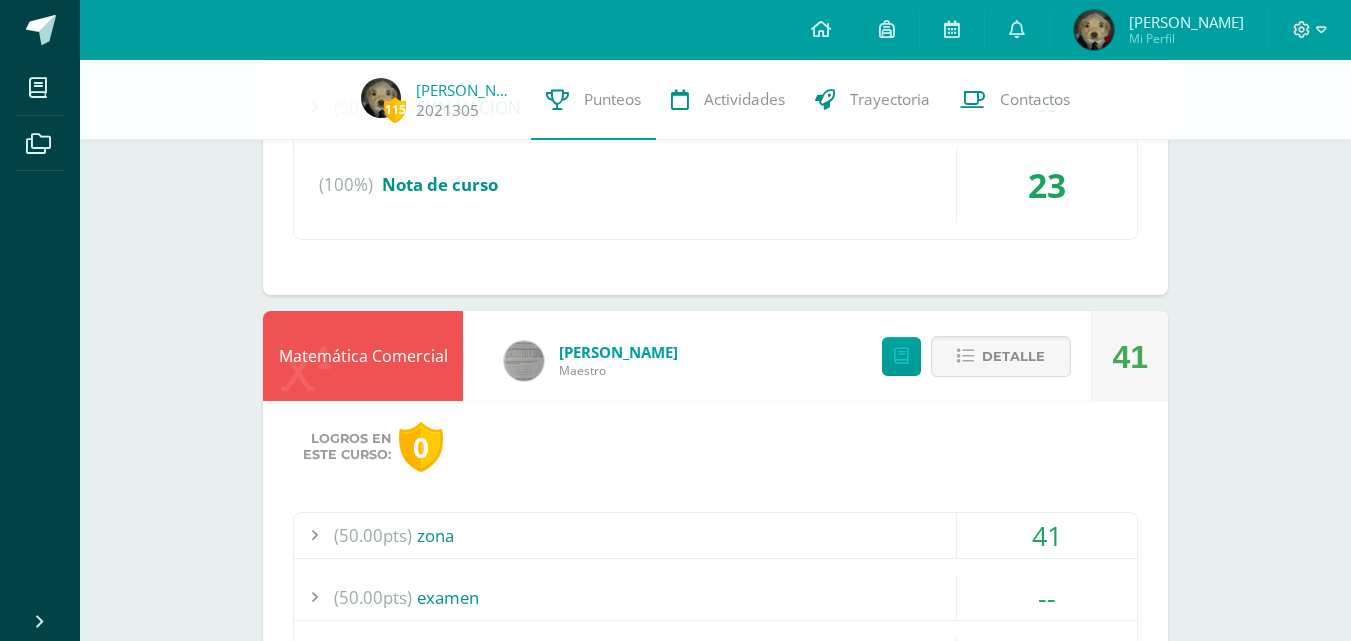 click at bounding box center [41, 30] 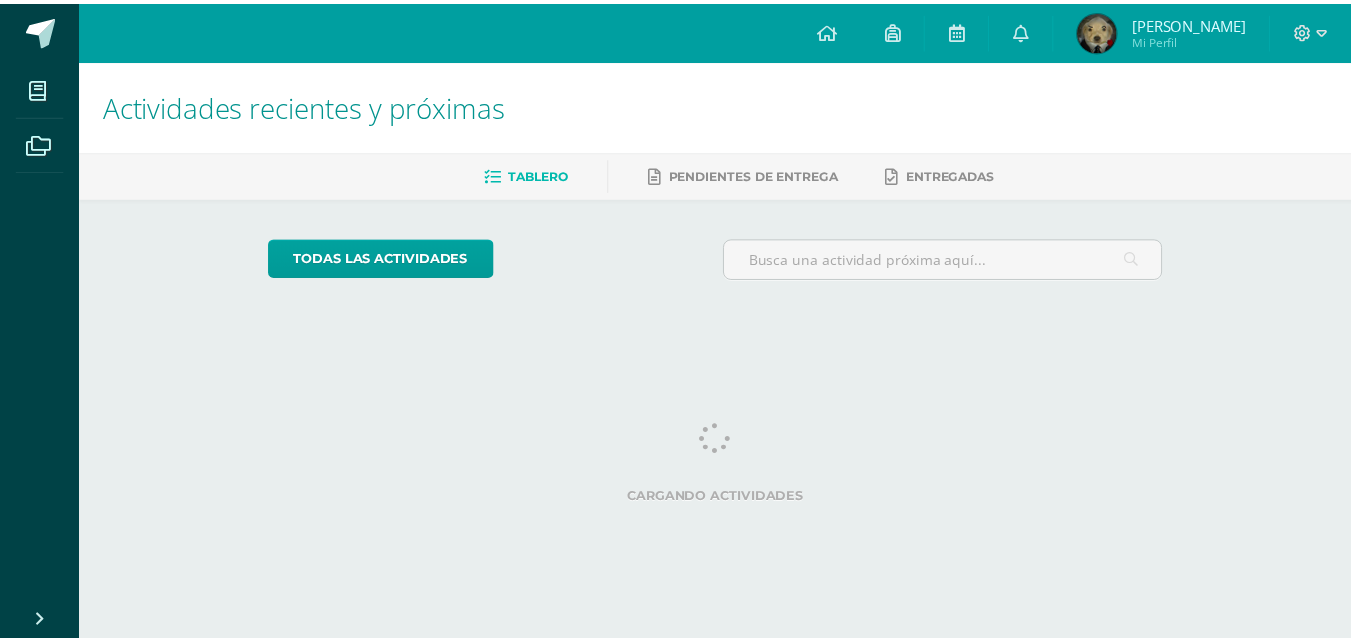 scroll, scrollTop: 0, scrollLeft: 0, axis: both 